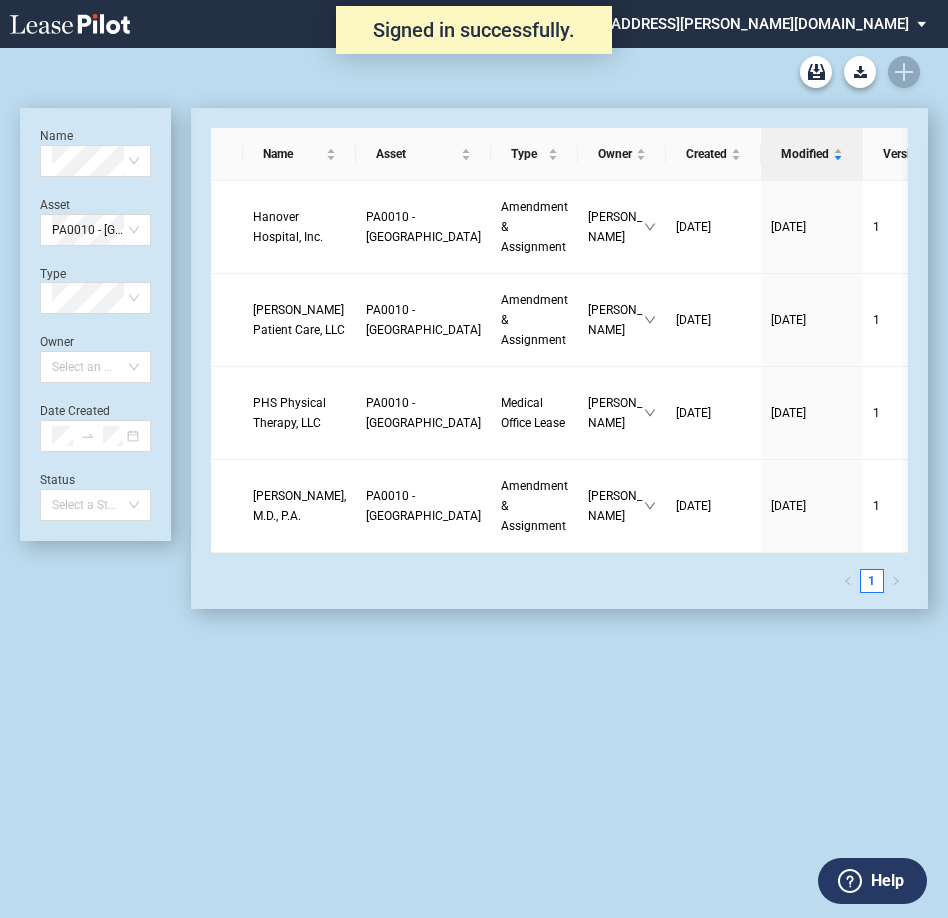 scroll, scrollTop: 0, scrollLeft: 0, axis: both 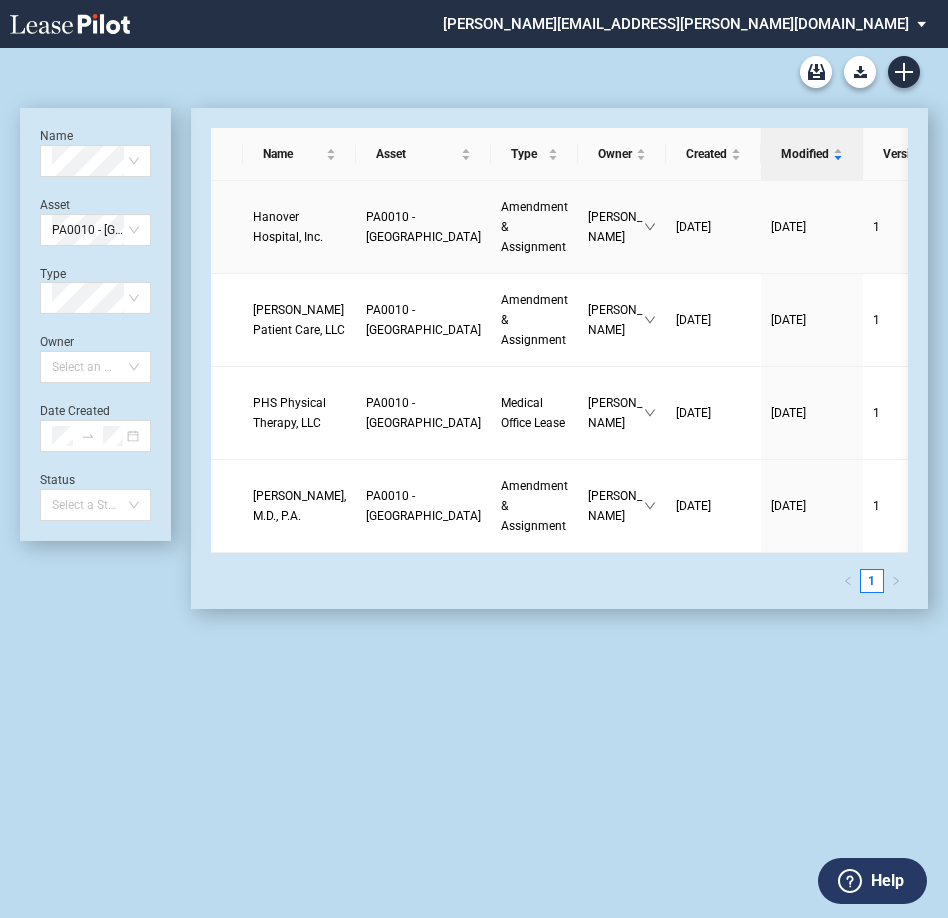 click on "PA0010 - Hillside Medical Center" at bounding box center (423, 227) 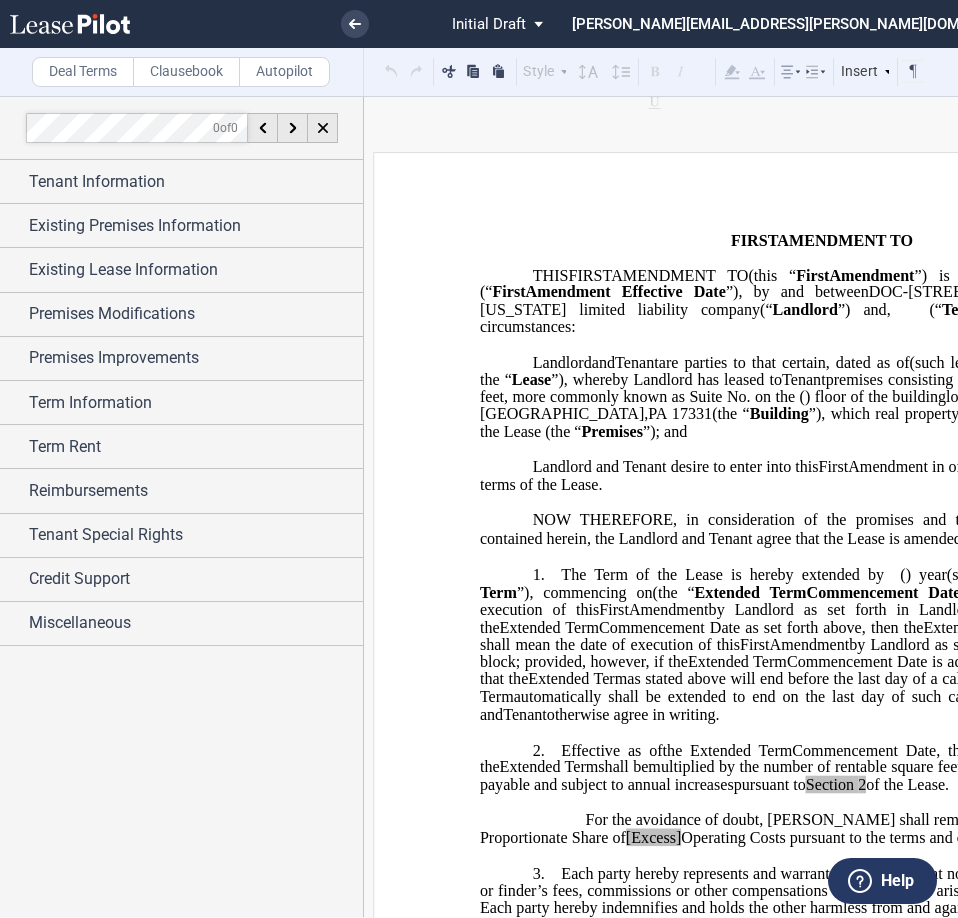 scroll, scrollTop: 0, scrollLeft: 0, axis: both 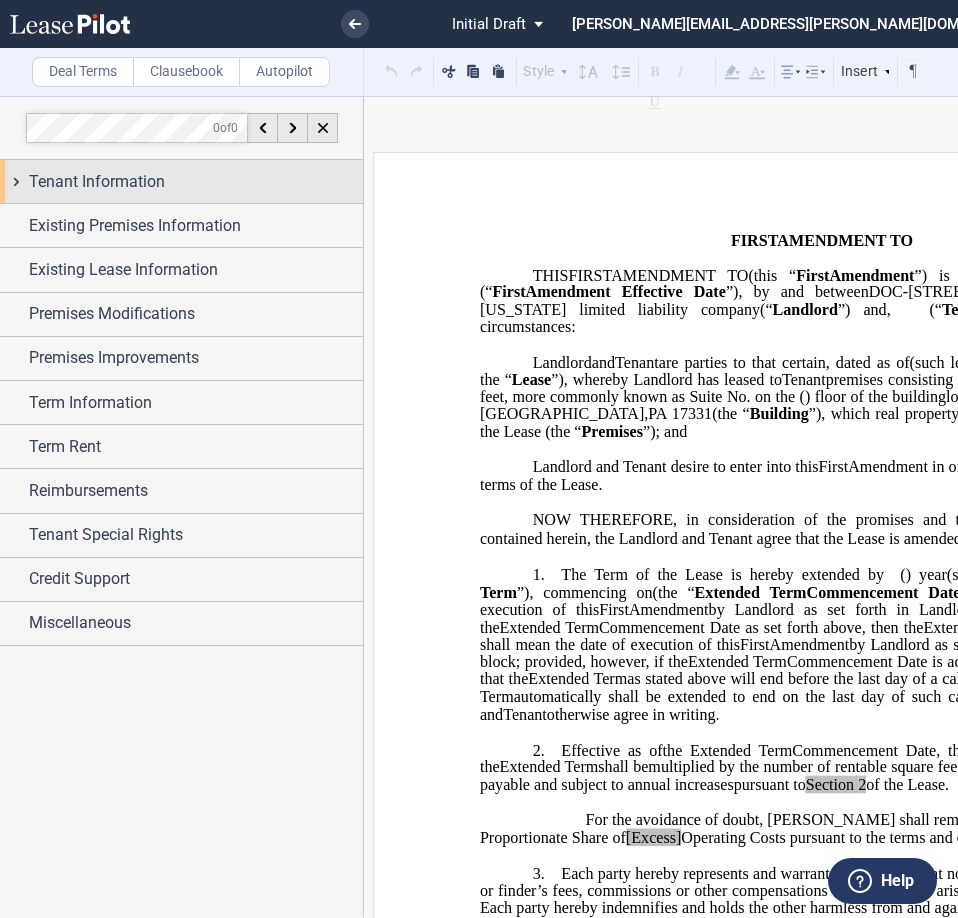 click on "Tenant Information" at bounding box center [97, 182] 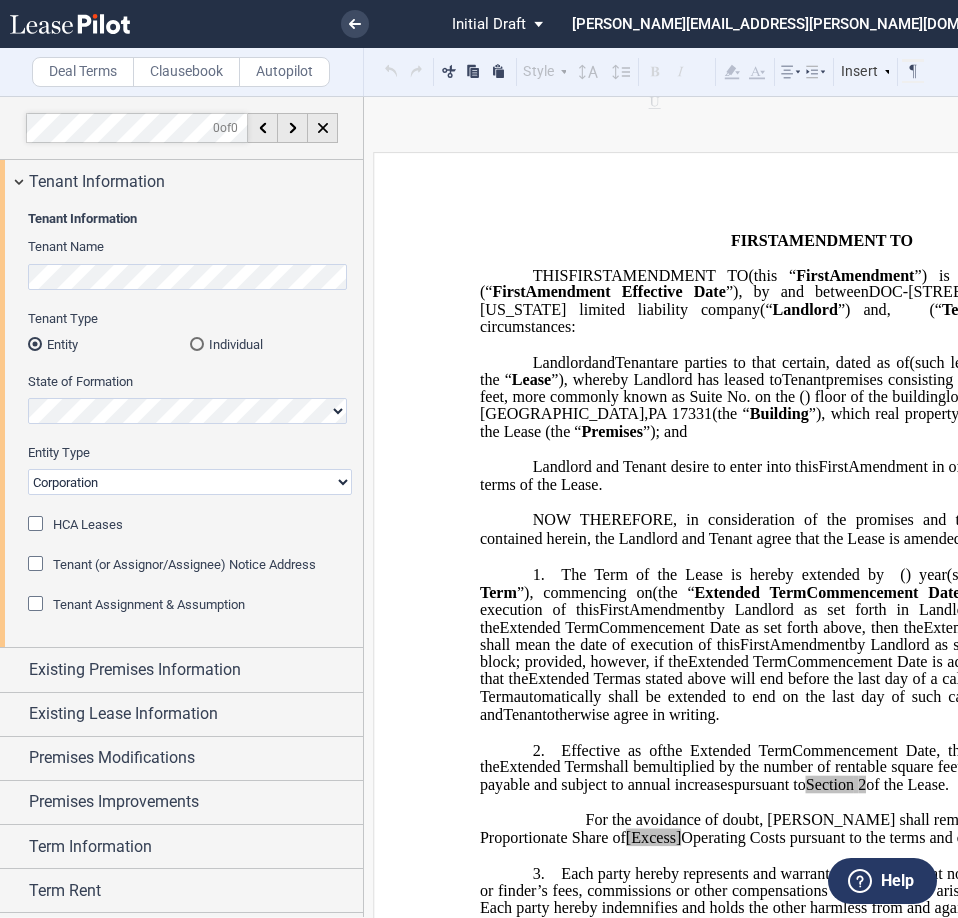 click on "Corporation
Limited Liability Company
General Partnership
Limited Partnership
Other" at bounding box center [190, 482] 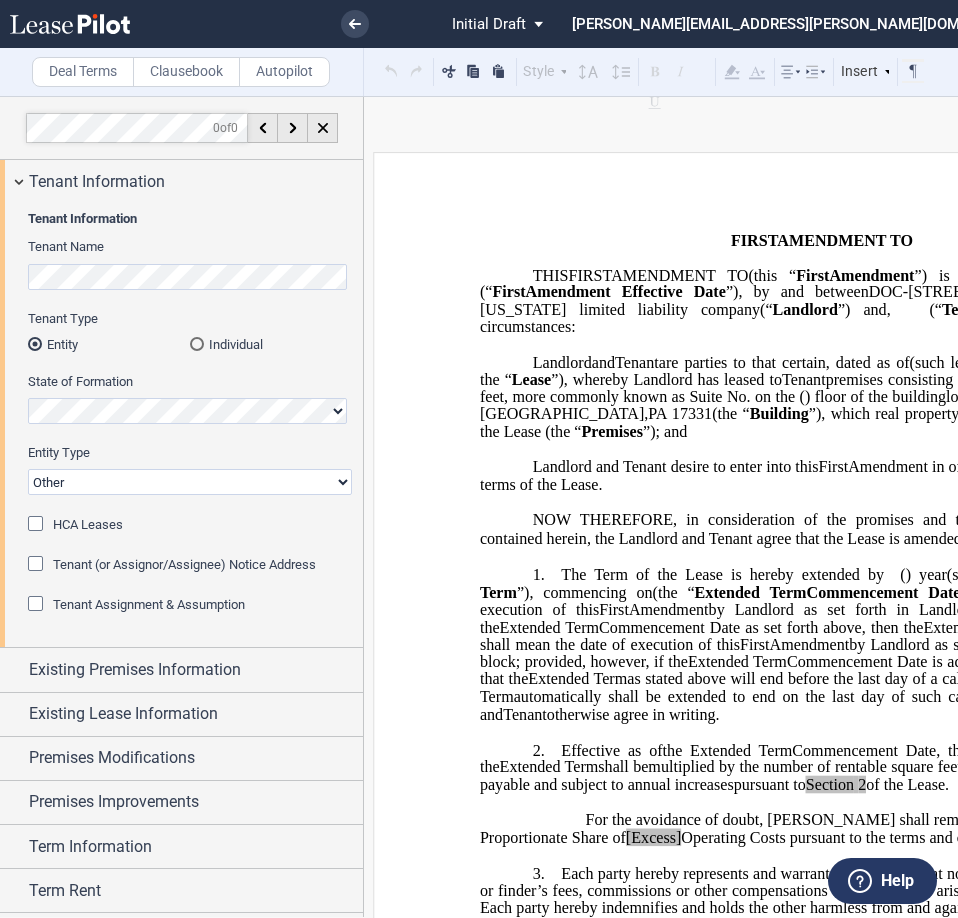 click on "Corporation
Limited Liability Company
General Partnership
Limited Partnership
Other" at bounding box center [190, 482] 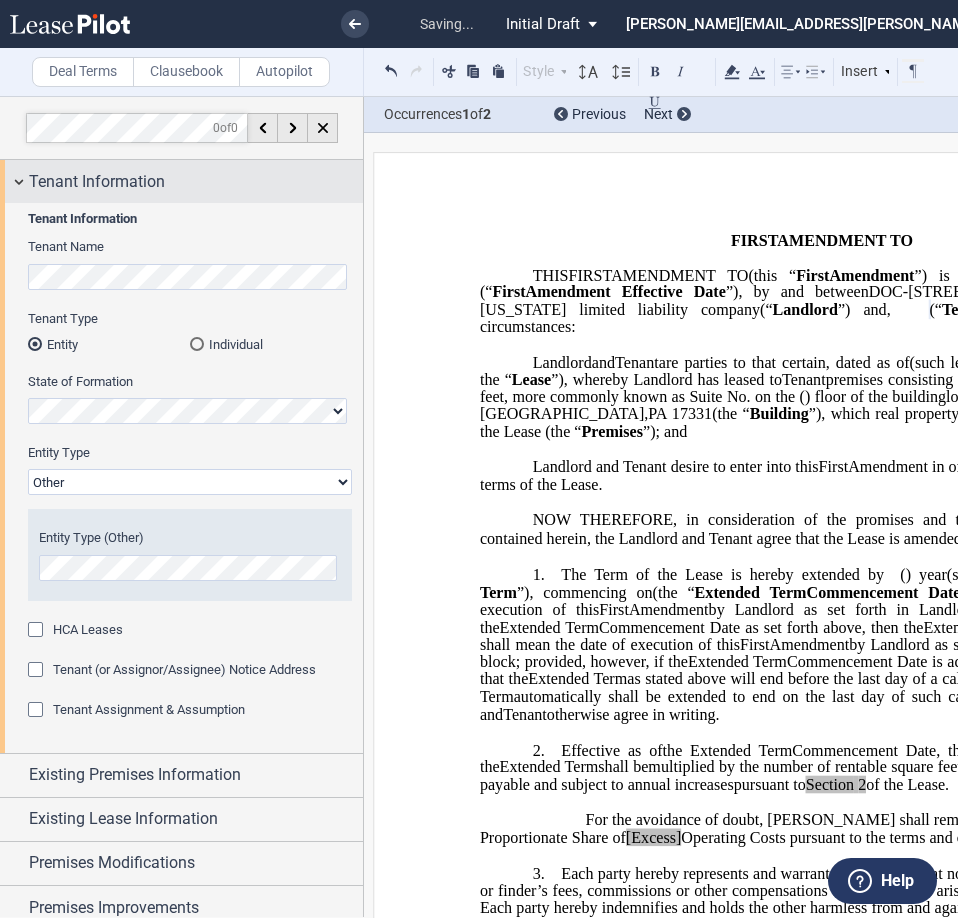 click on "Tenant Information" at bounding box center (97, 182) 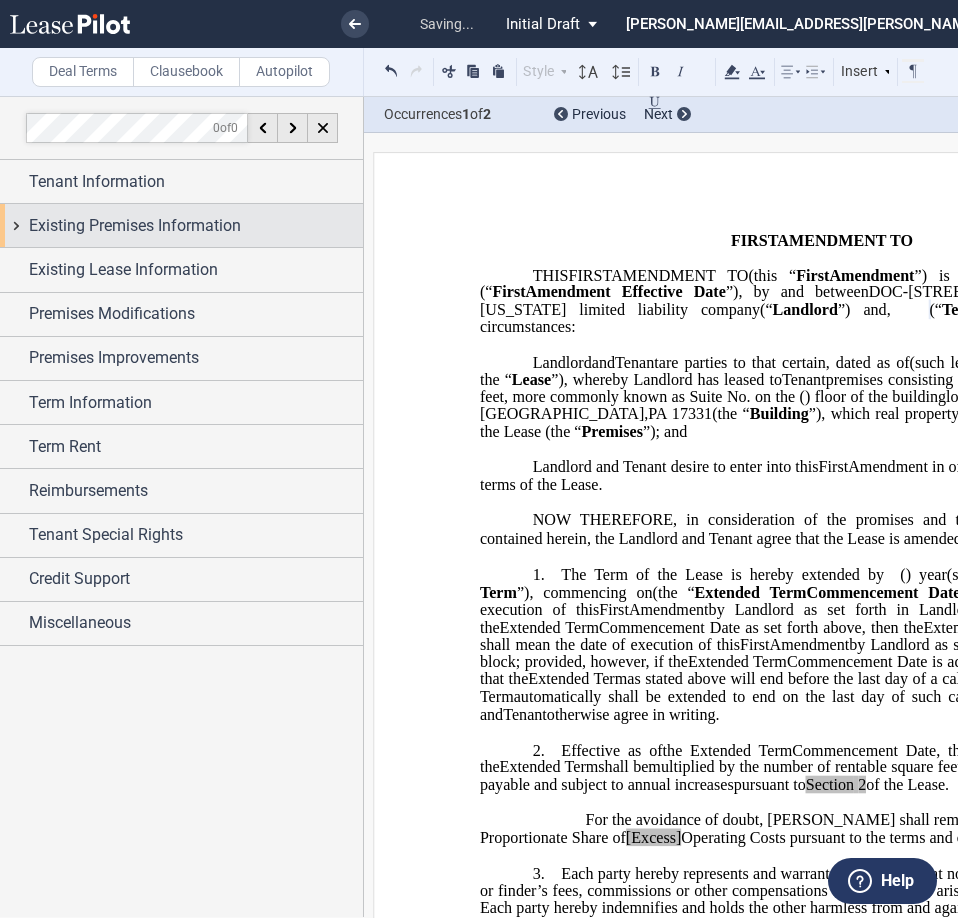 click on "Existing Premises Information" at bounding box center [135, 226] 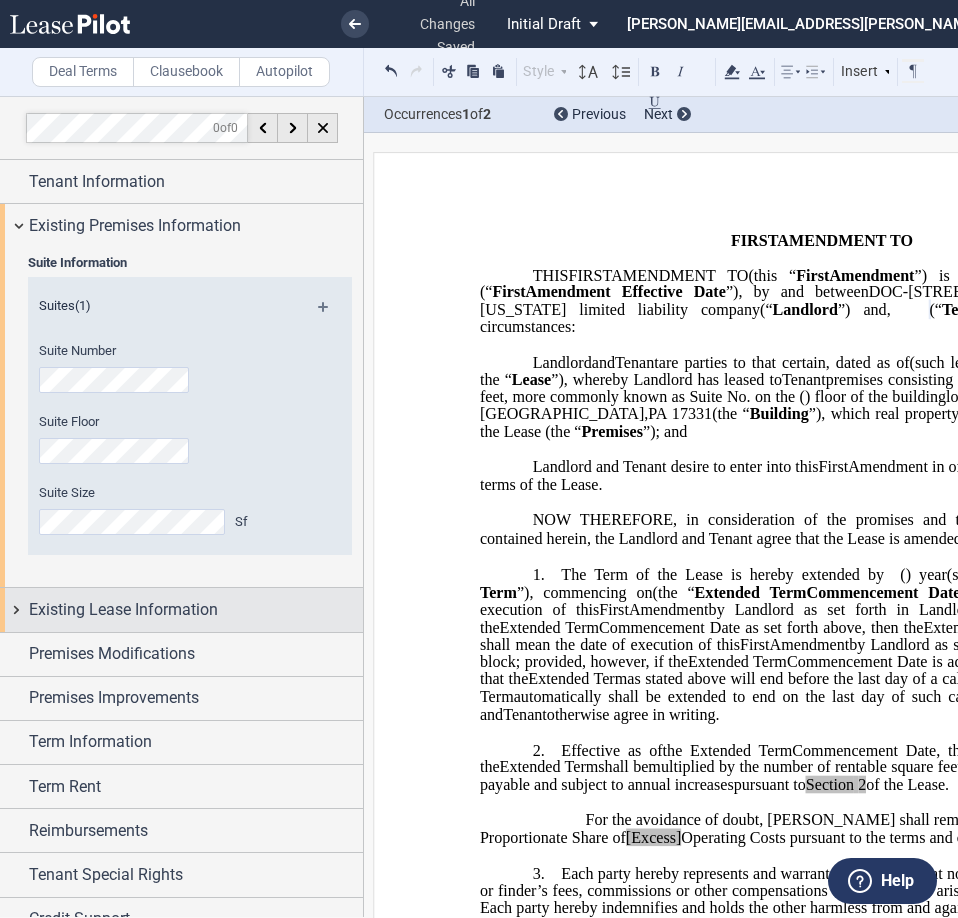 click on "Existing Lease Information" at bounding box center [123, 610] 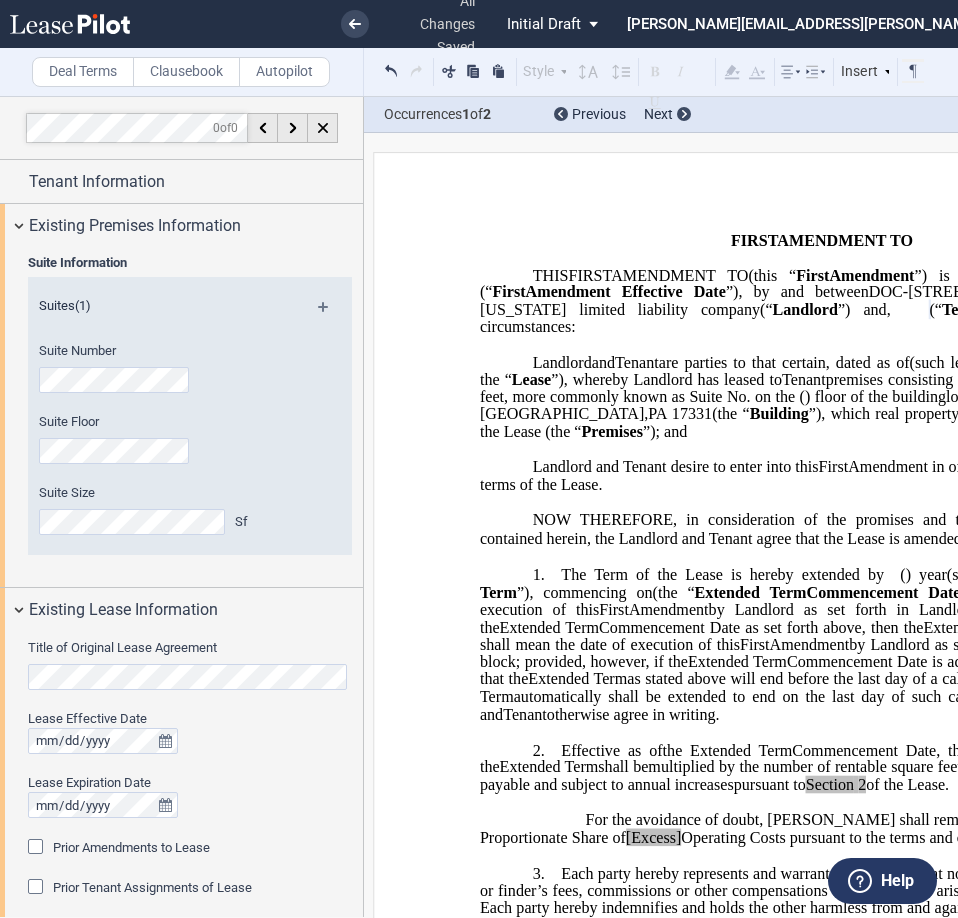 click on ".bocls-1{fill:#26354a;fill-rule:evenodd}
Loading...
×
all changes saved
Pending...
Pending...
Initial Draft
Initial Draft
Initial Draft
In Negotiation
In Negotiation
Final Draft
Final Draft
[PERSON_NAME][EMAIL_ADDRESS][PERSON_NAME][DOMAIN_NAME]
Change Password
2-Factor Authentication
Sign Out
Deal Terms
Clausebook
Autopilot
Style
Normal
8pt
9pt
10pt
10.5pt
11pt
12pt
14pt
16pt
Normal
1
1.15
1.5
2
3" at bounding box center (479, 459) 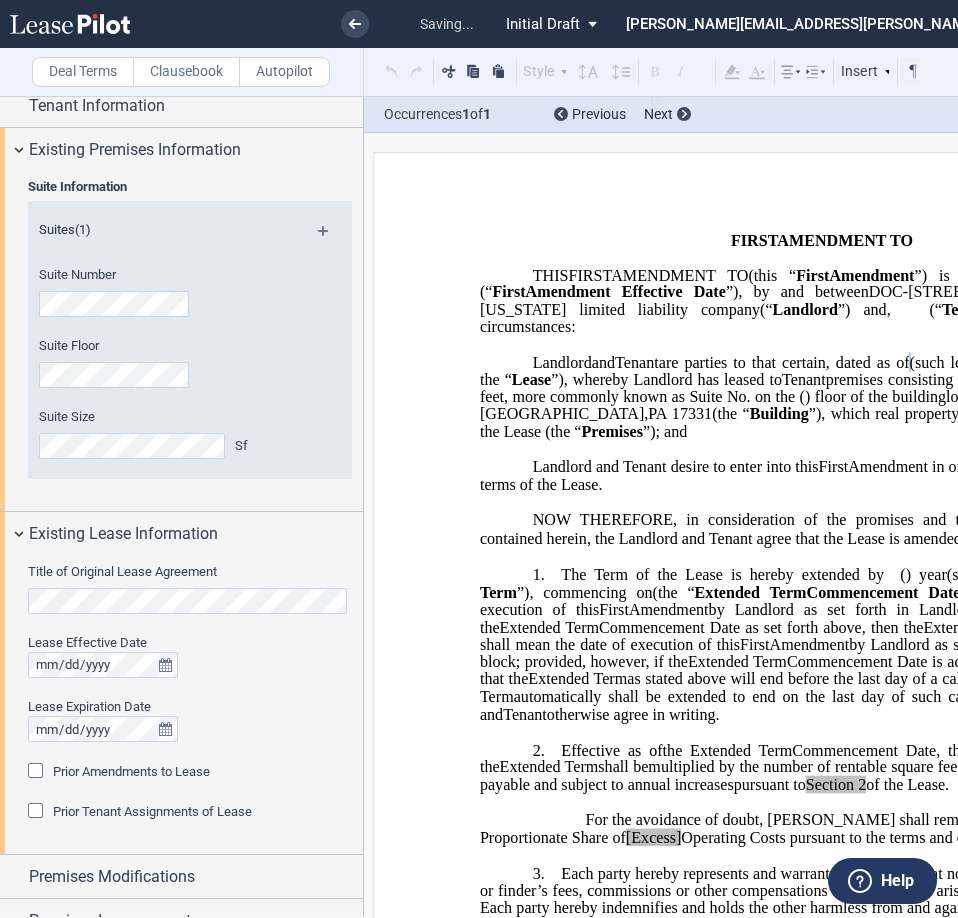 scroll, scrollTop: 133, scrollLeft: 0, axis: vertical 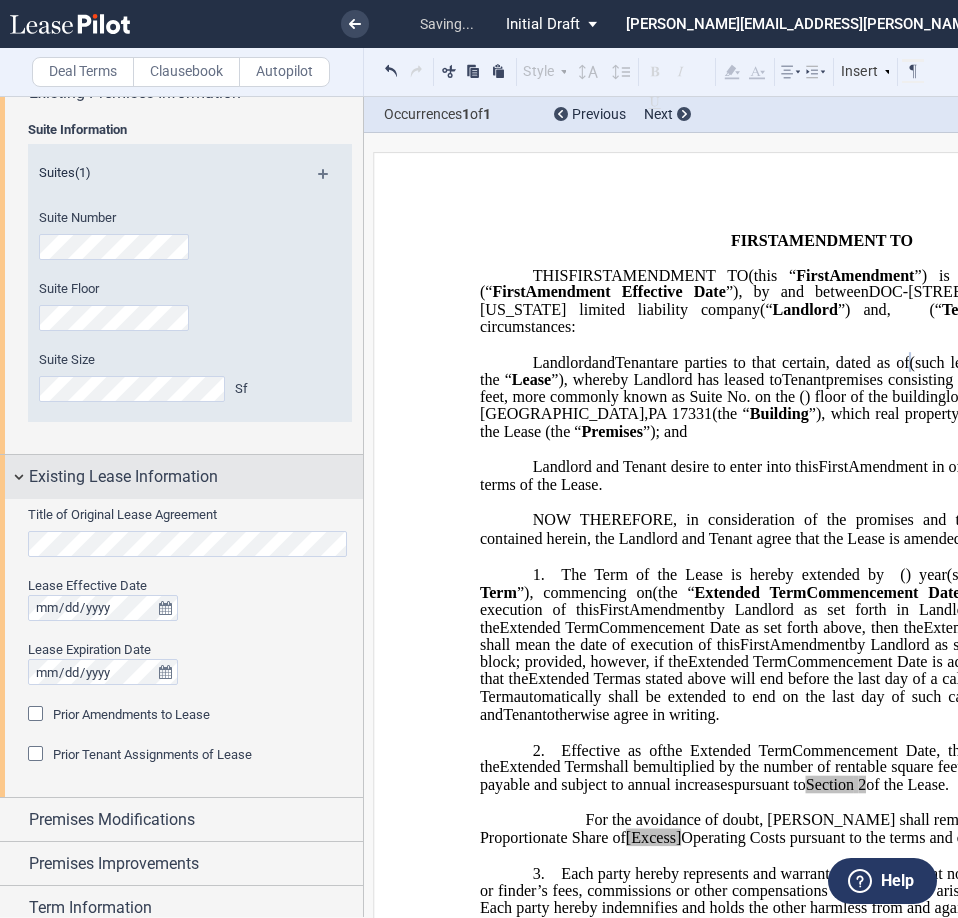 click on "Existing Lease Information" at bounding box center (123, 477) 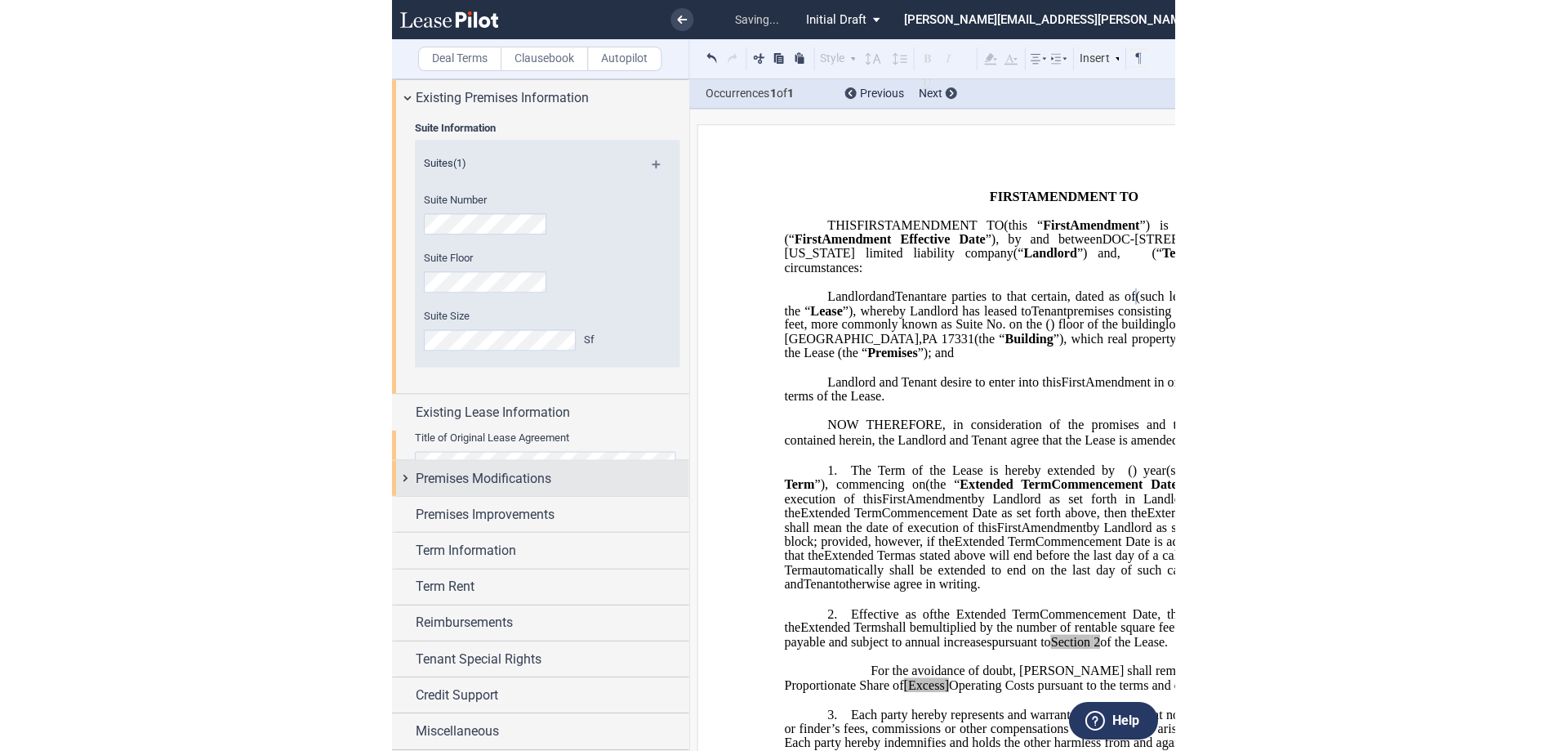 scroll, scrollTop: 56, scrollLeft: 0, axis: vertical 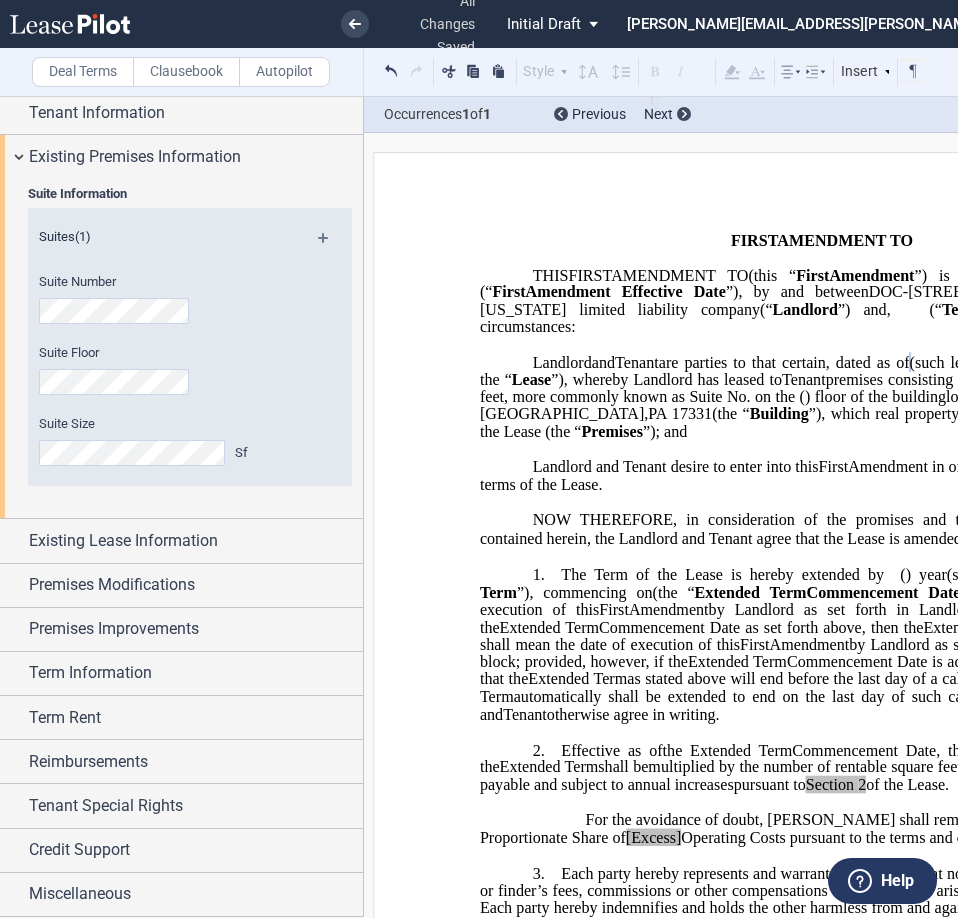 click on "NOW THEREFORE, in consideration of the promises and the agreements and covenants contained herein, the Landlord and Tenant agree that the Lease is amended and modified as follows:" 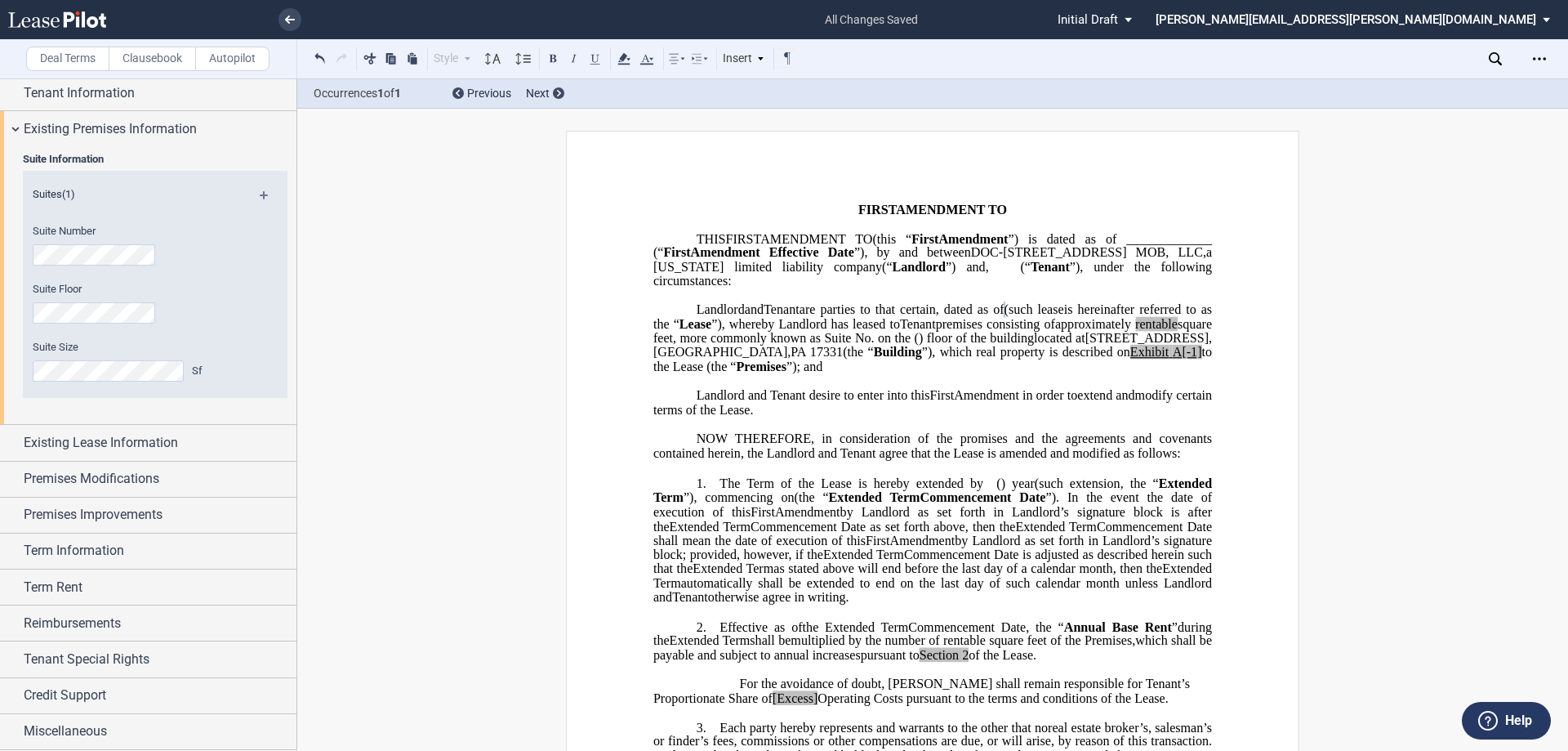 scroll, scrollTop: 56, scrollLeft: 0, axis: vertical 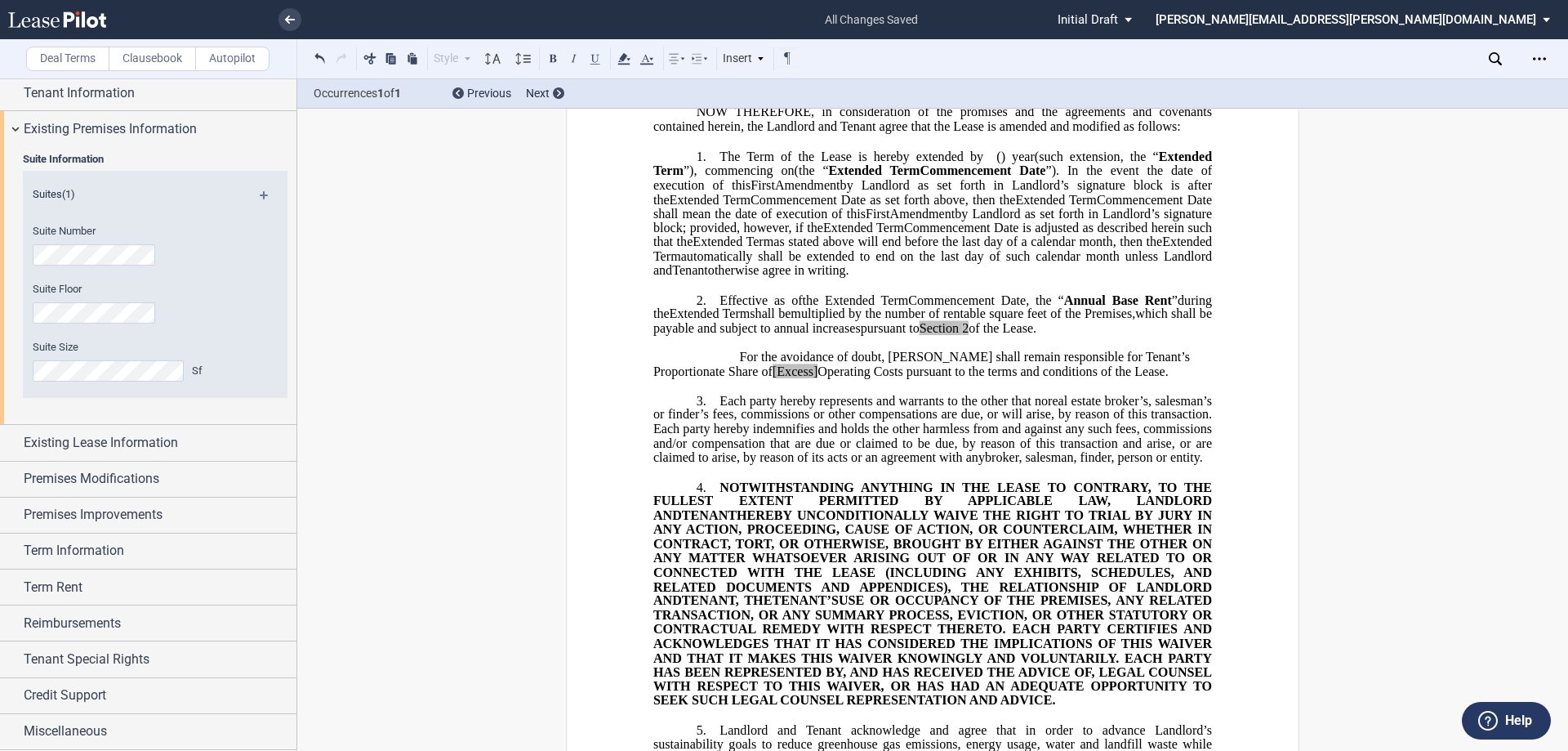 click on "of the Lease." 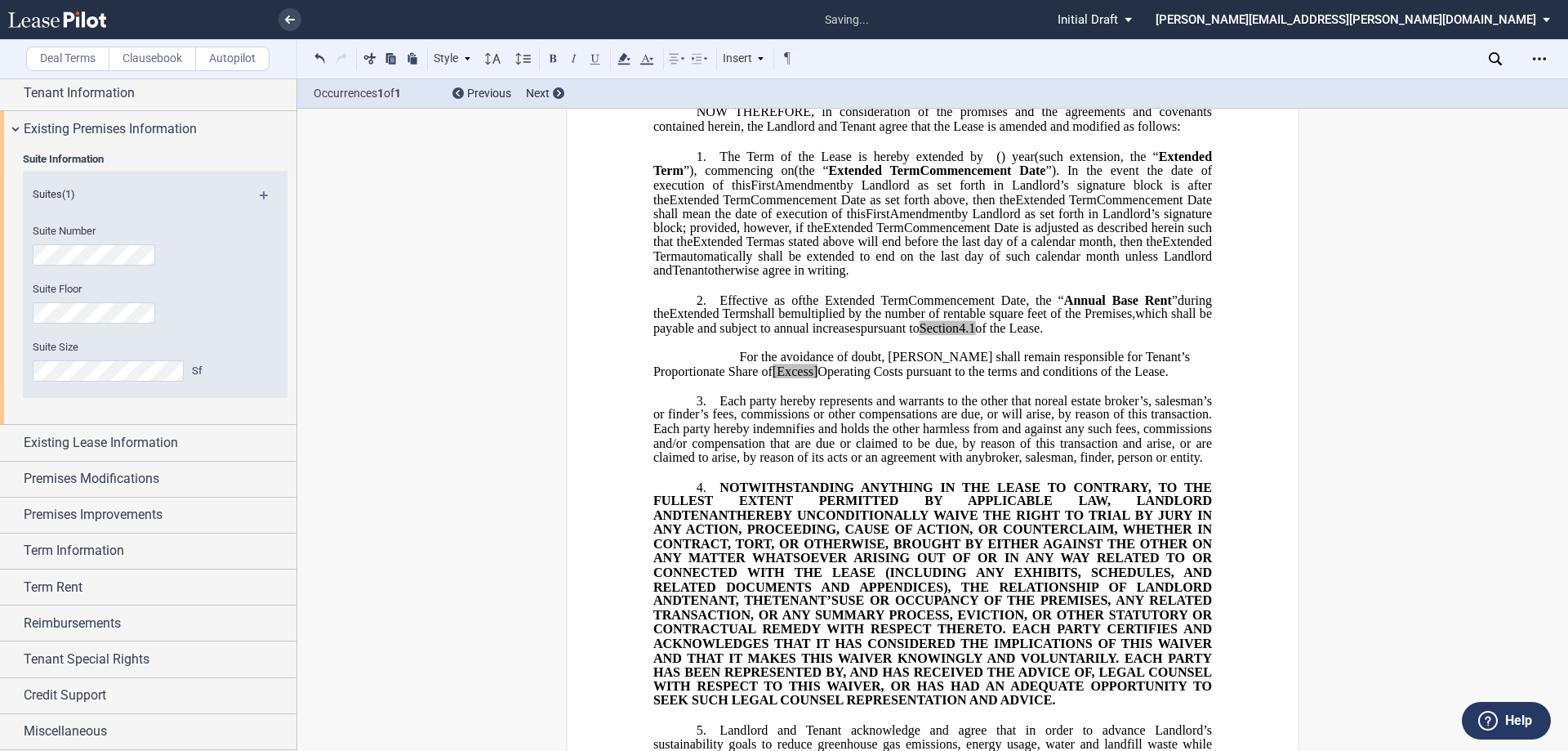 drag, startPoint x: 1060, startPoint y: 330, endPoint x: 1003, endPoint y: 330, distance: 57 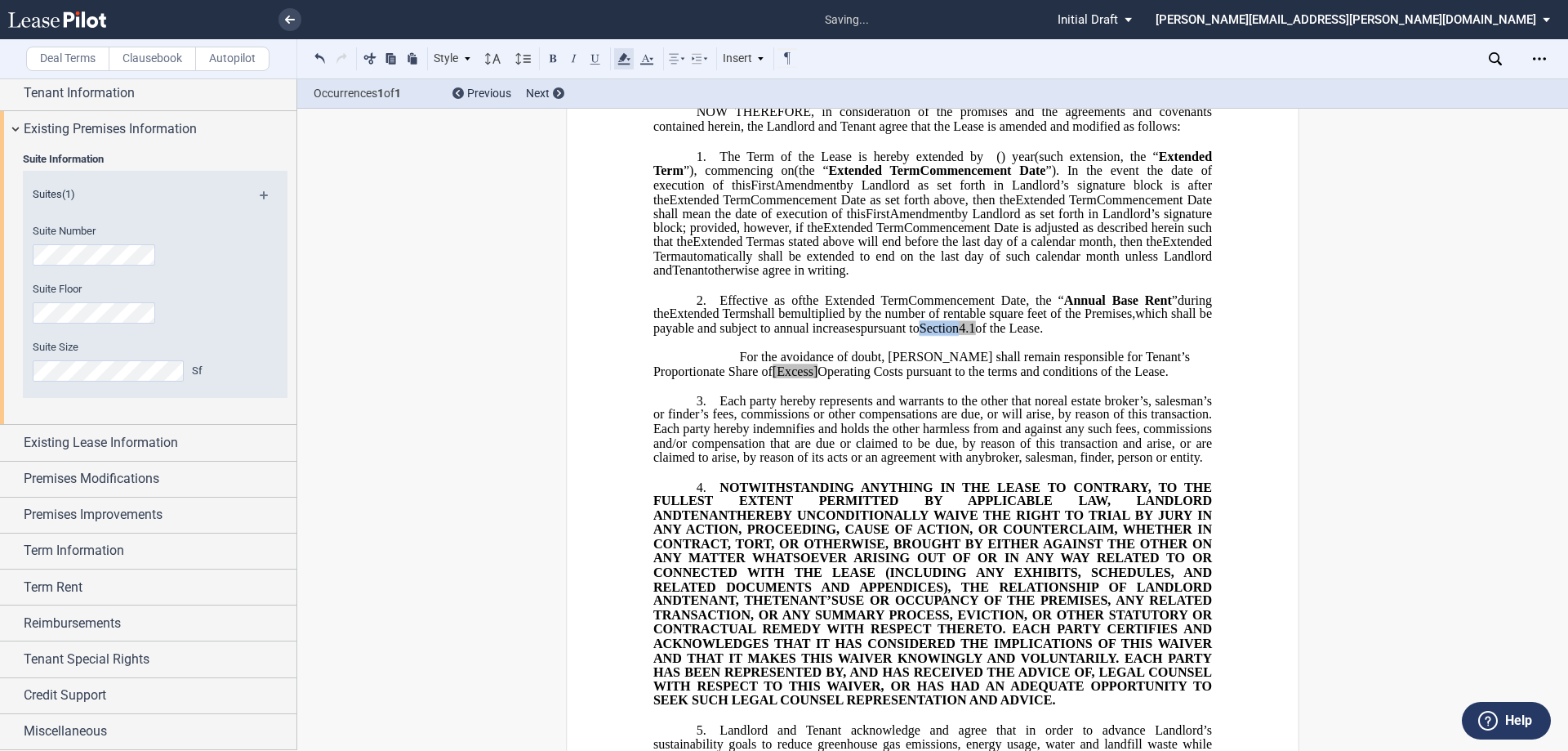 click 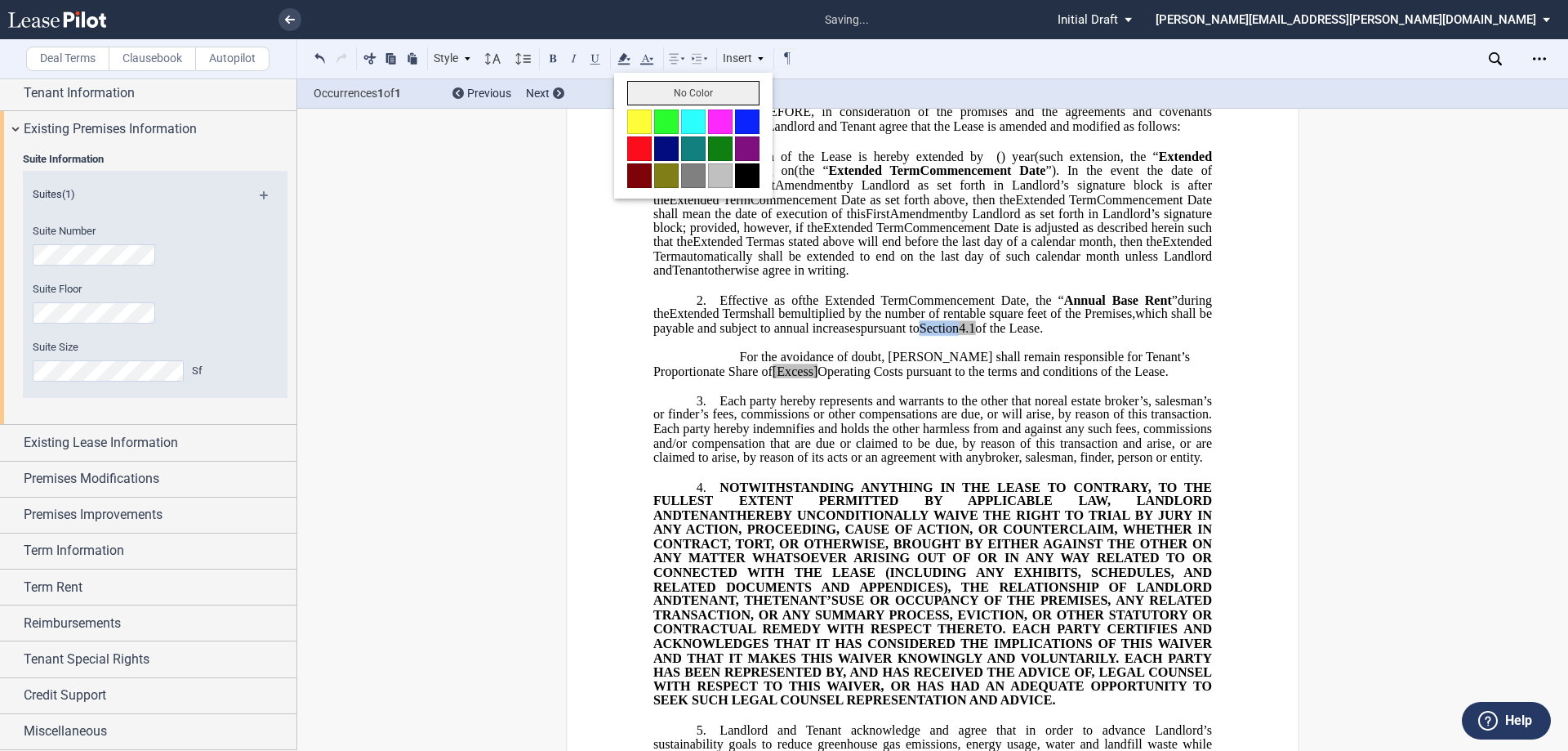 click on "No Color" at bounding box center [693, 93] 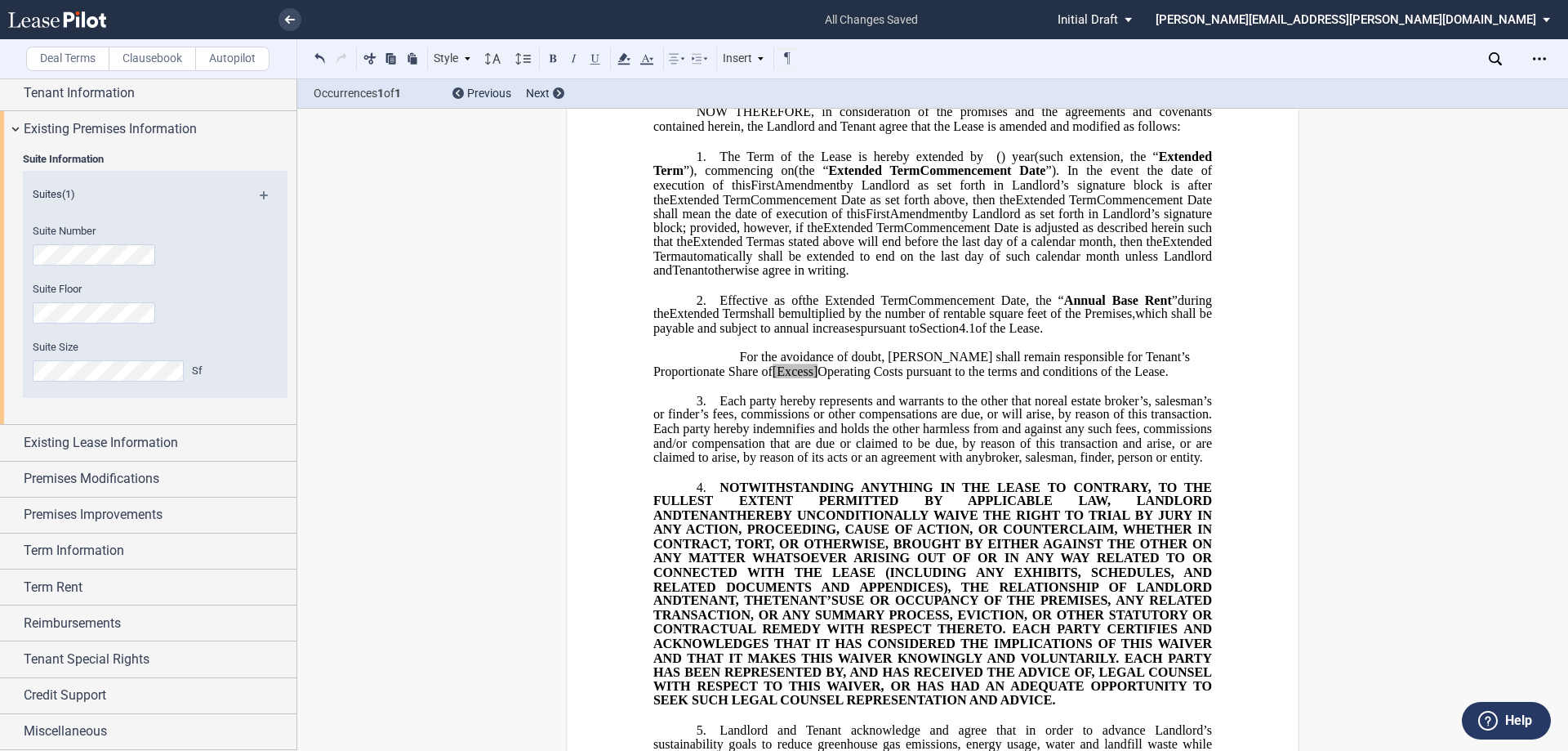click on "﻿" at bounding box center [933, 386] 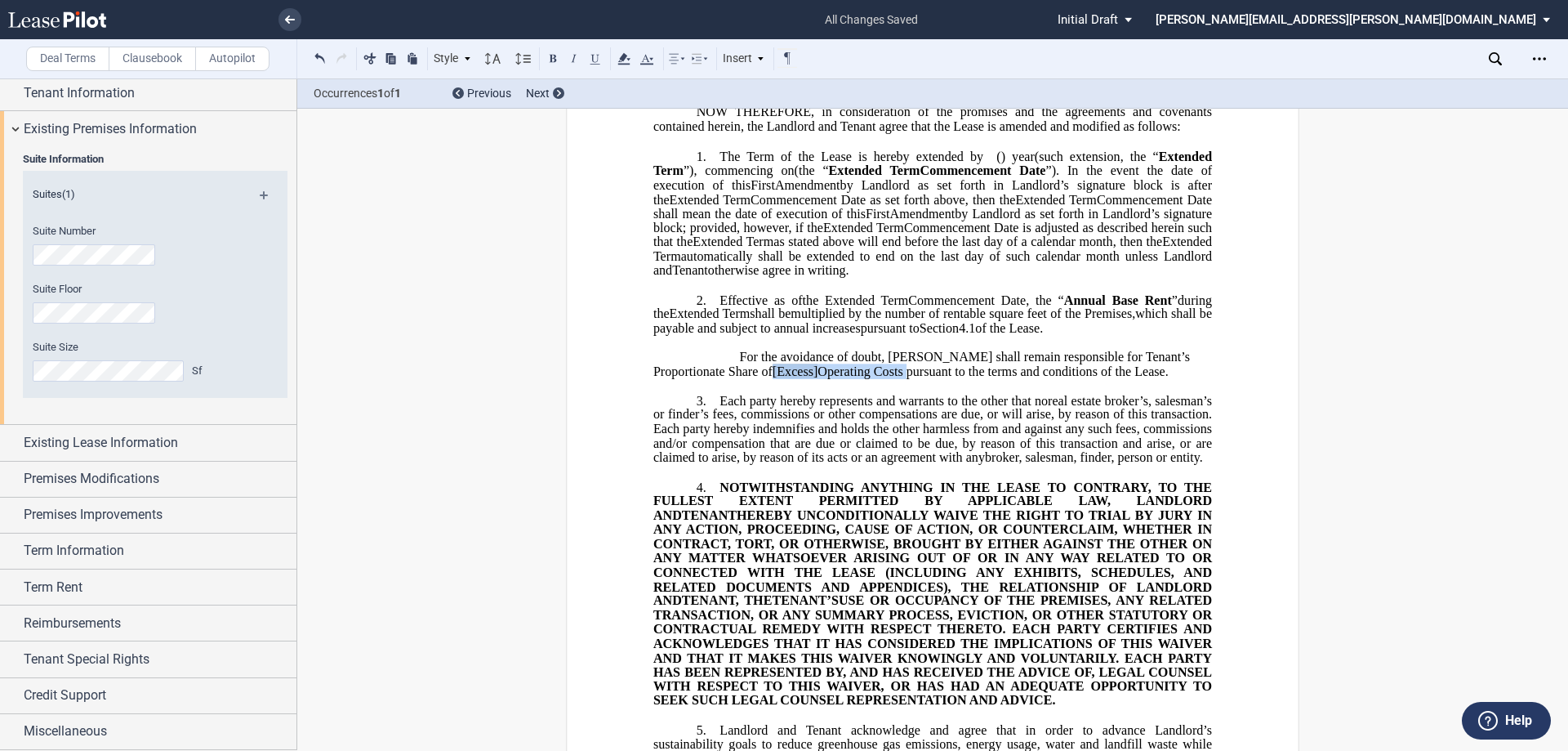 drag, startPoint x: 831, startPoint y: 370, endPoint x: 697, endPoint y: 374, distance: 134.0597 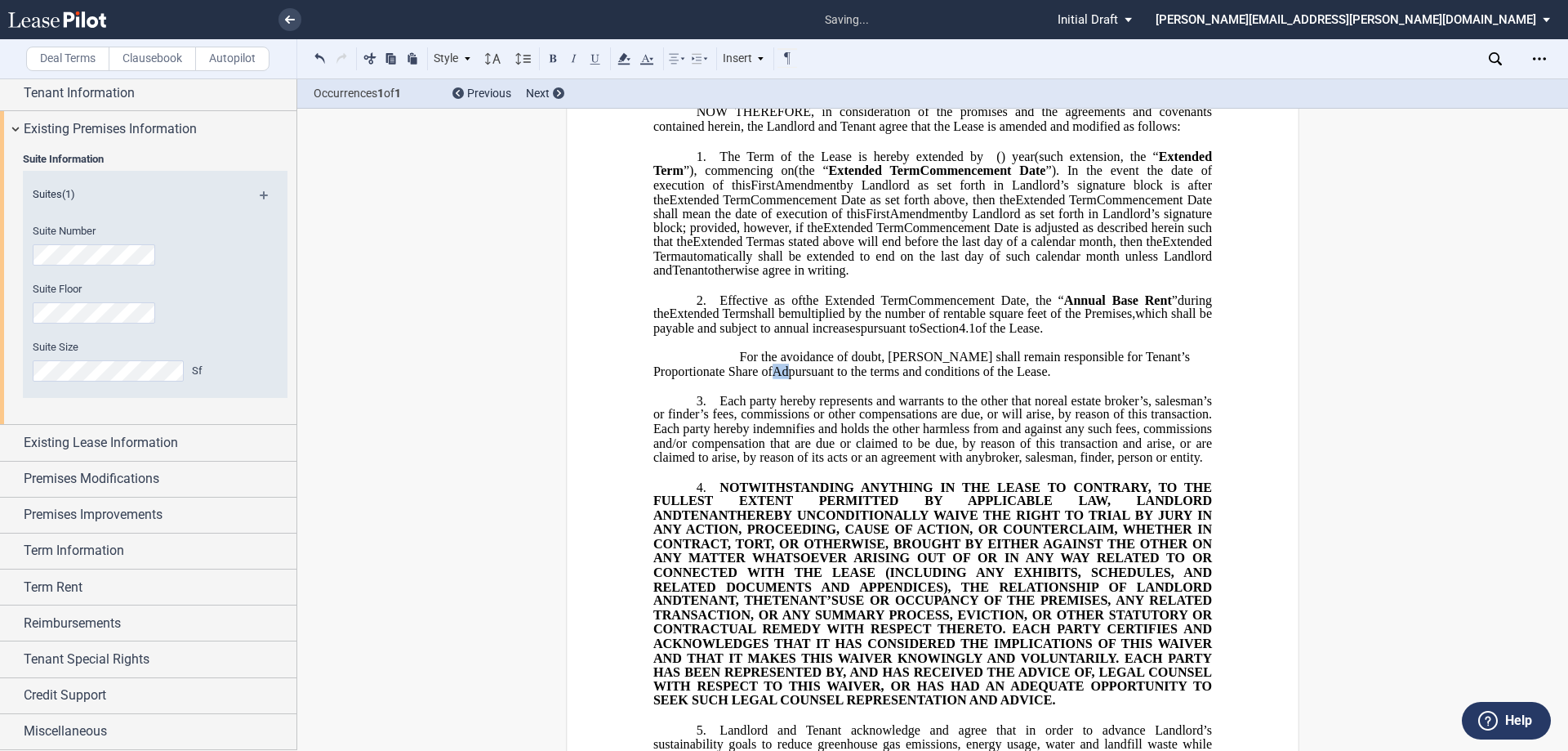 type 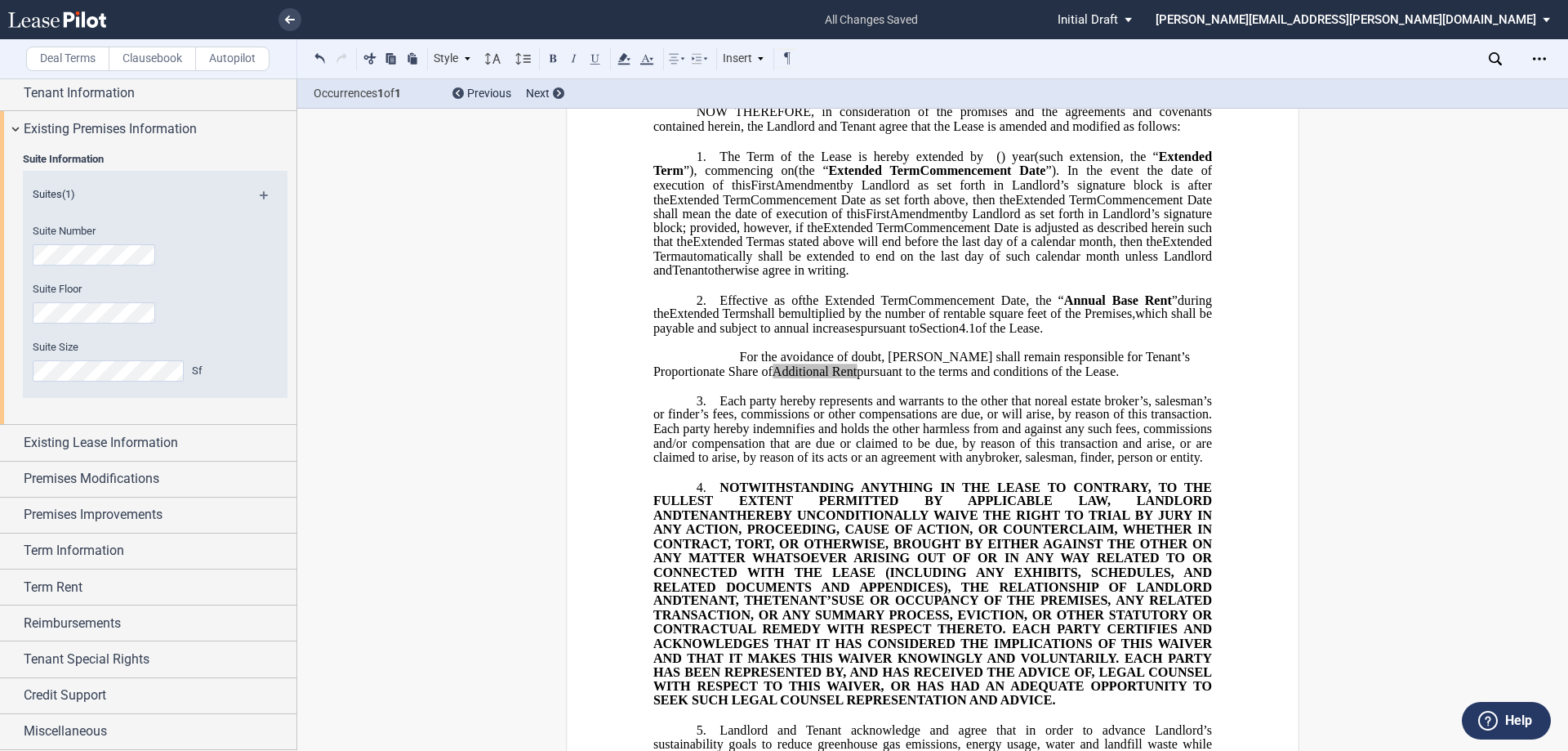 click on "For the avoidance of doubt, [PERSON_NAME] shall remain responsible for Tenant’s Proportionate Share of" 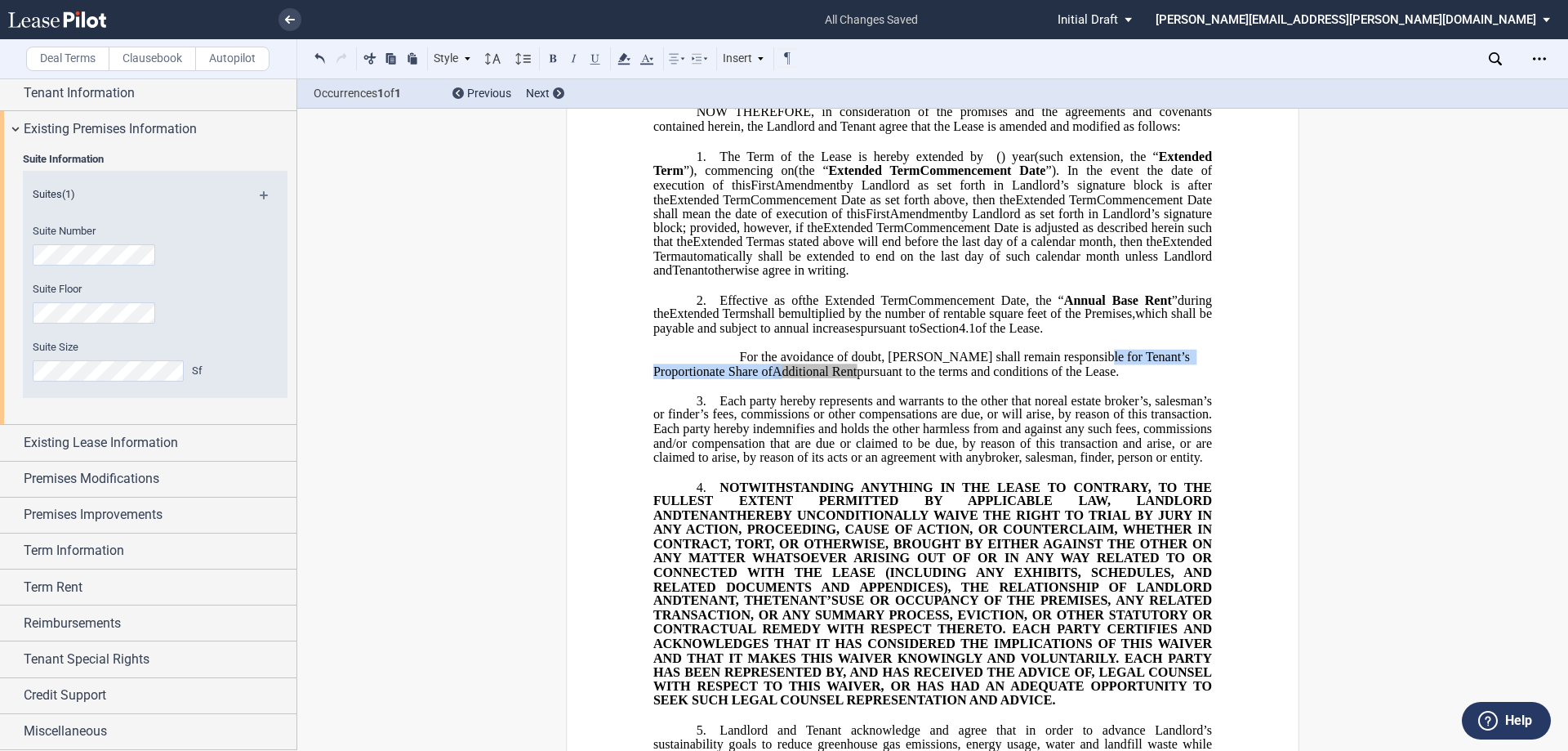 drag, startPoint x: 1075, startPoint y: 354, endPoint x: 697, endPoint y: 369, distance: 378.2975 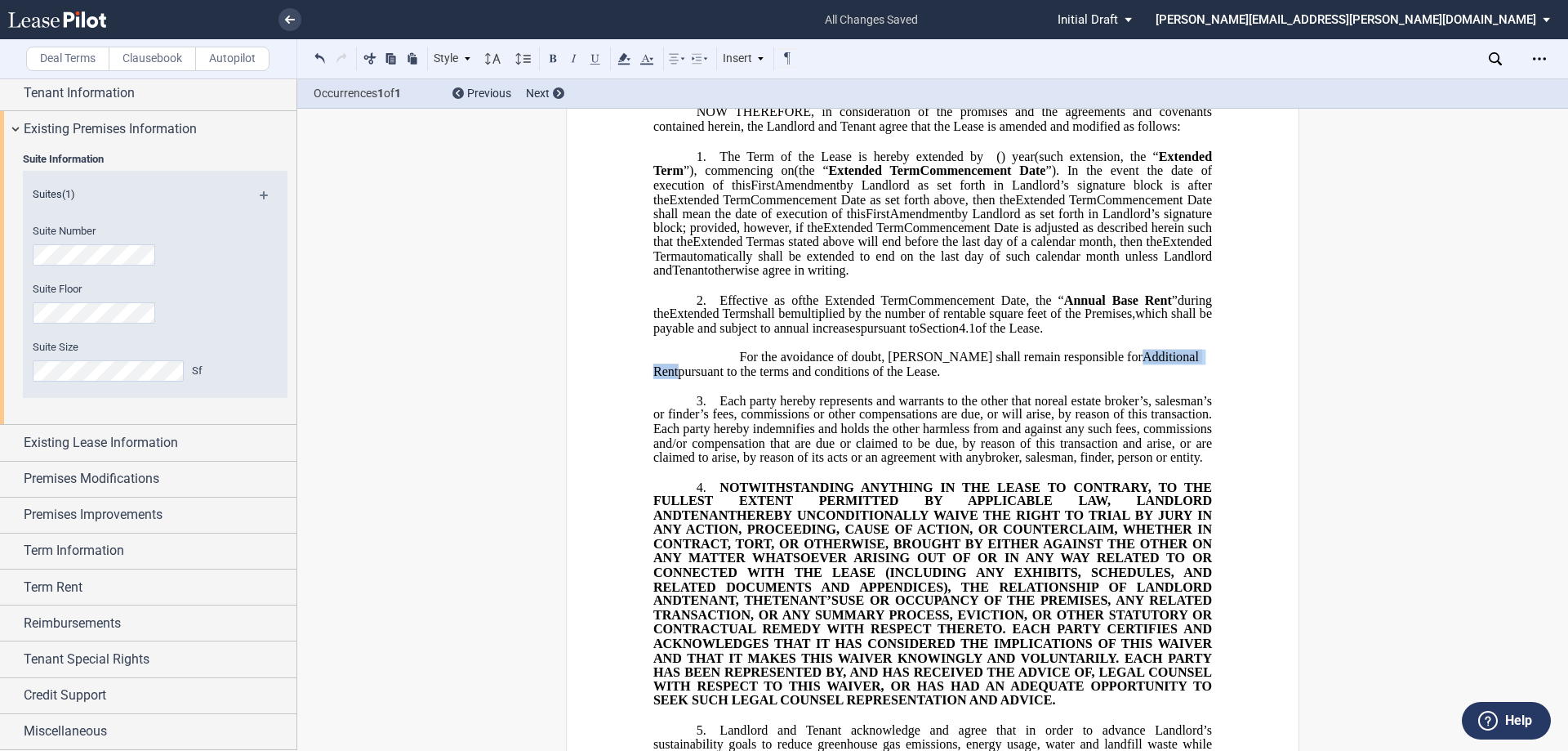 drag, startPoint x: 1073, startPoint y: 354, endPoint x: 1156, endPoint y: 352, distance: 83.02409 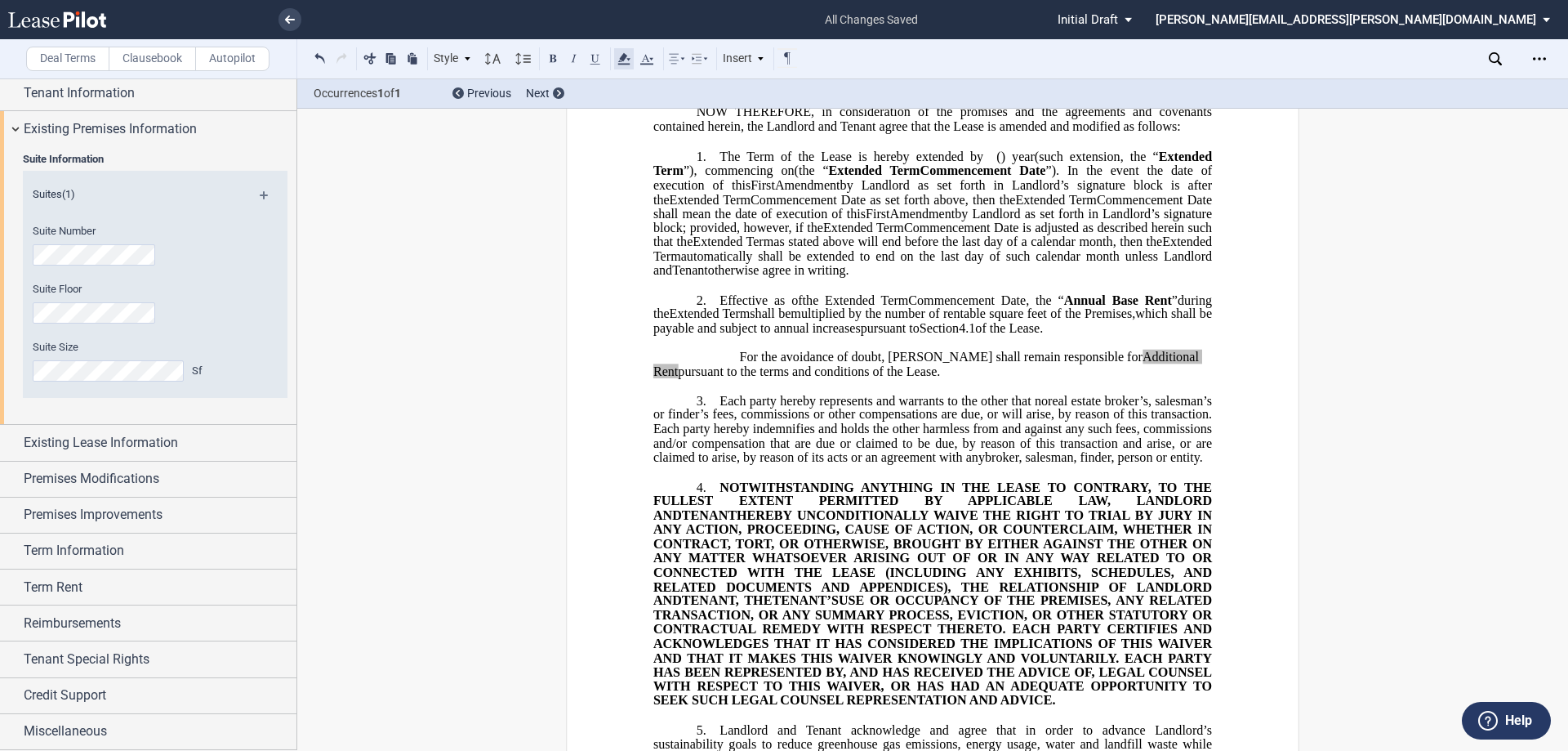 click 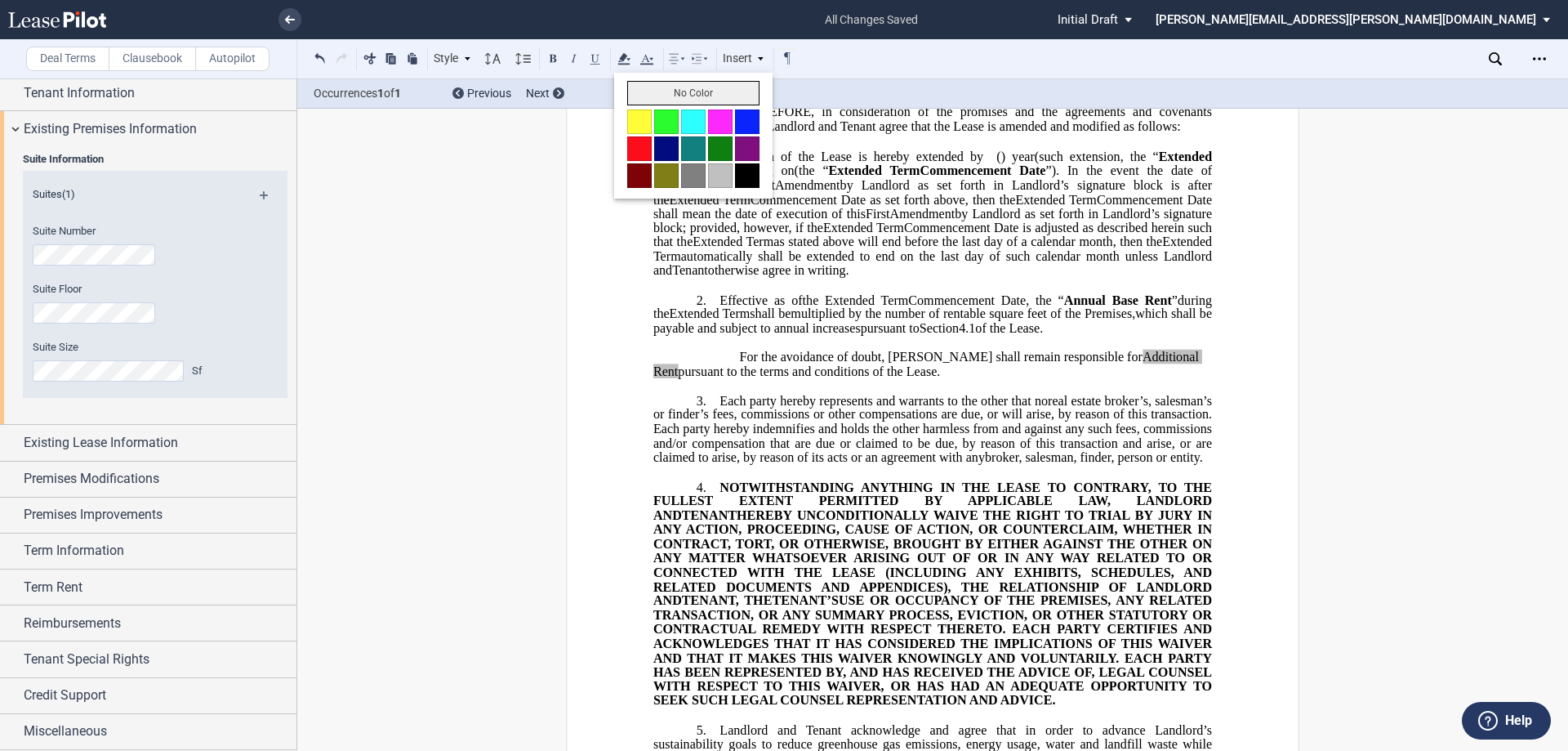click on "No Color" at bounding box center (693, 93) 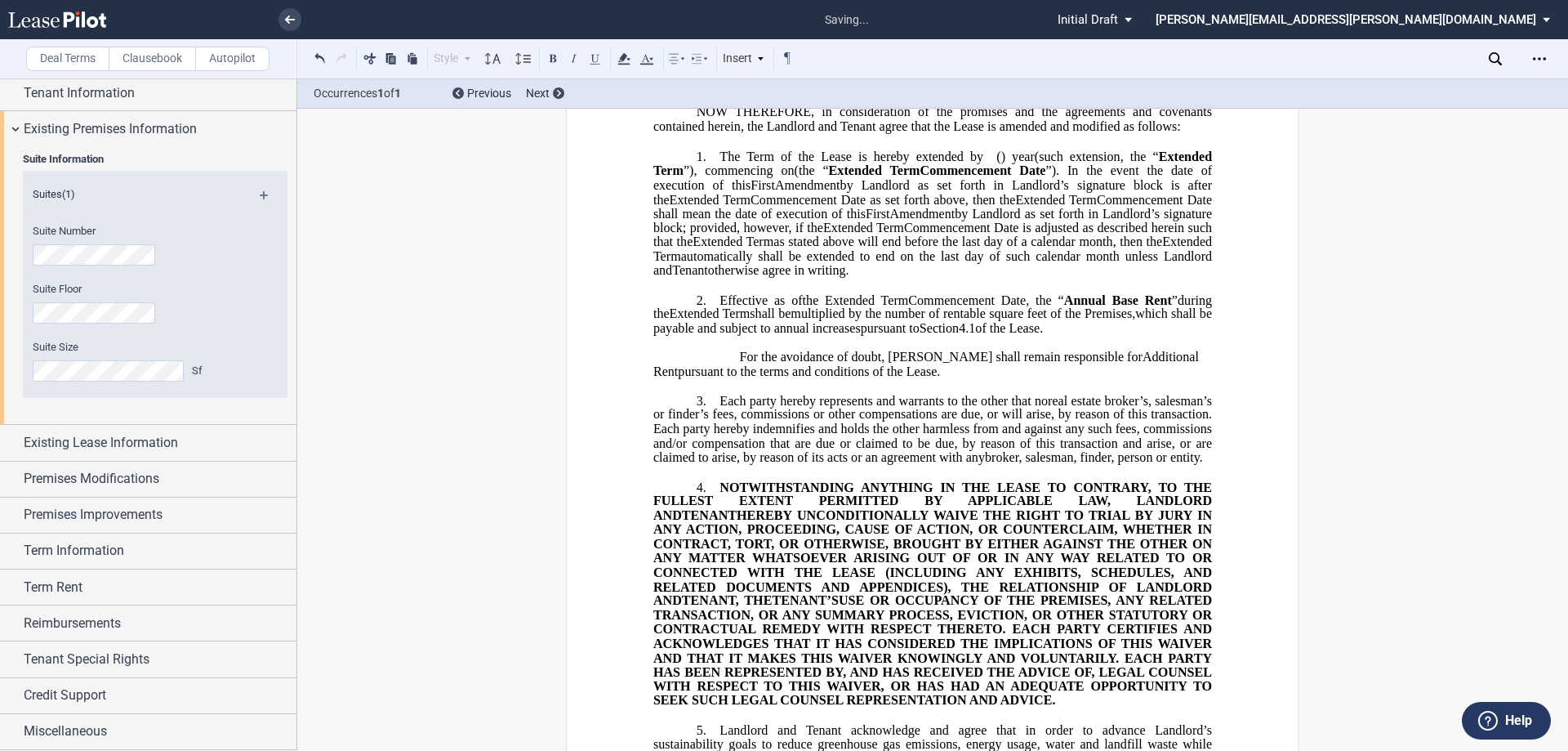 click on "pursuant to the terms and conditions of the Lease." 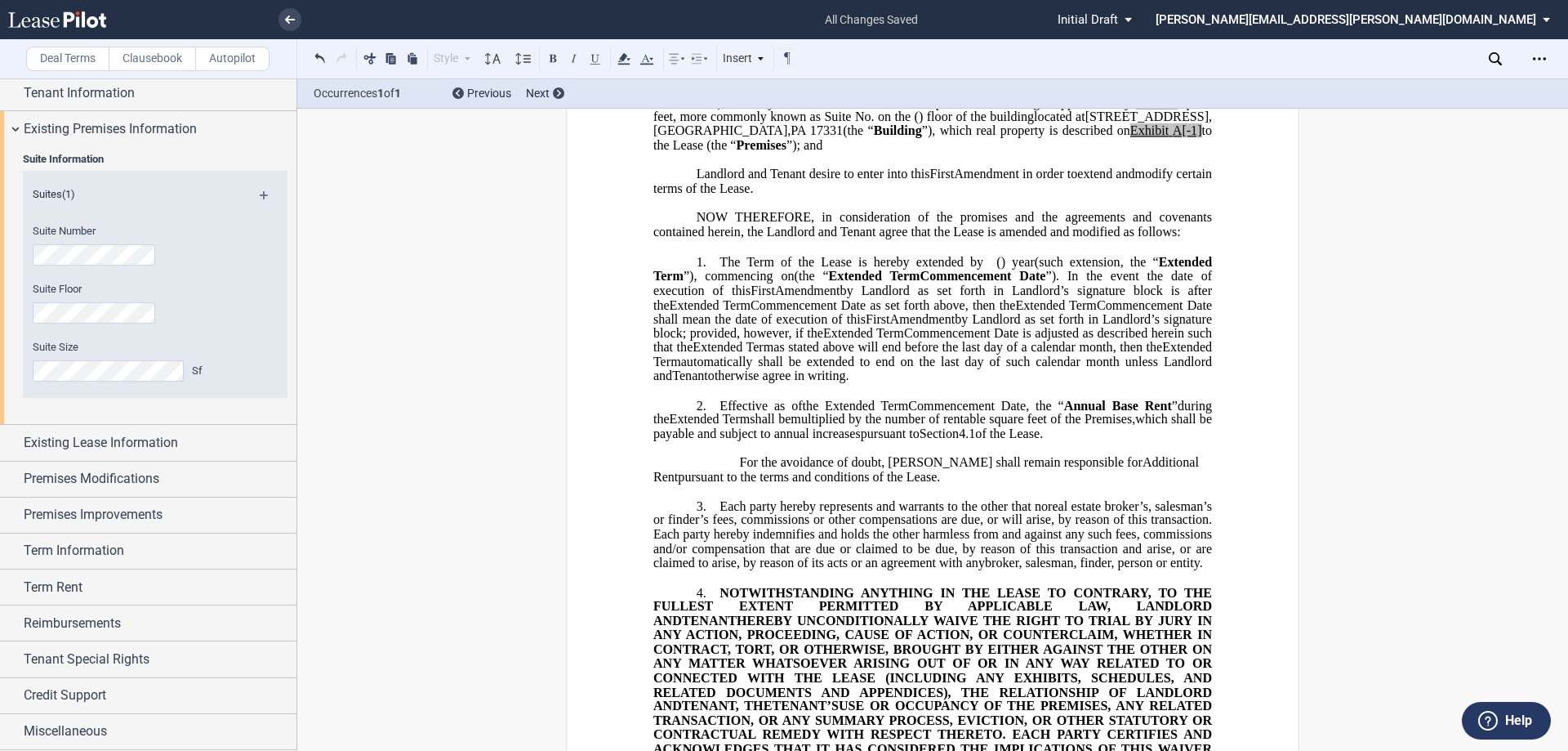 scroll, scrollTop: 109, scrollLeft: 0, axis: vertical 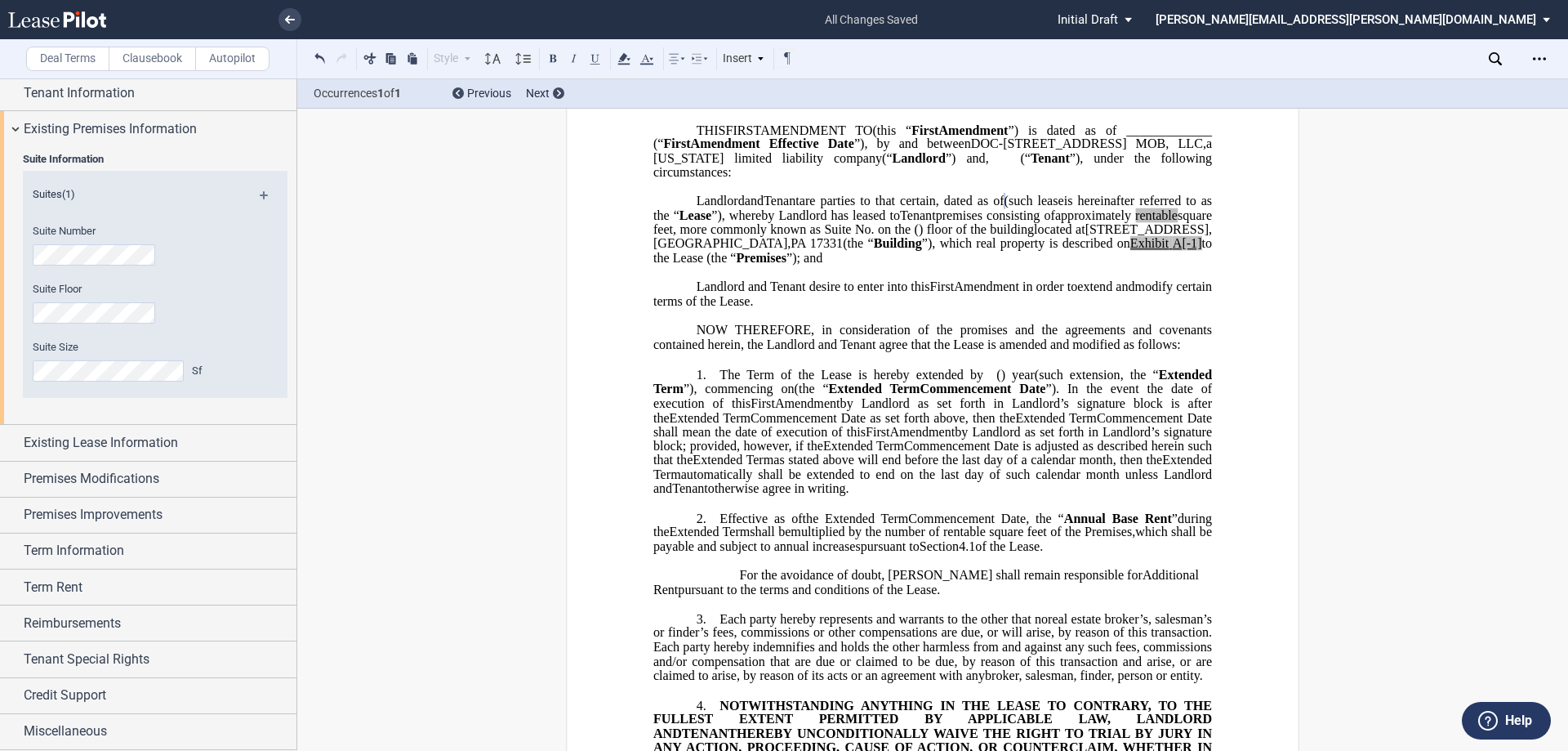 drag, startPoint x: 874, startPoint y: 257, endPoint x: 904, endPoint y: 251, distance: 30.59412 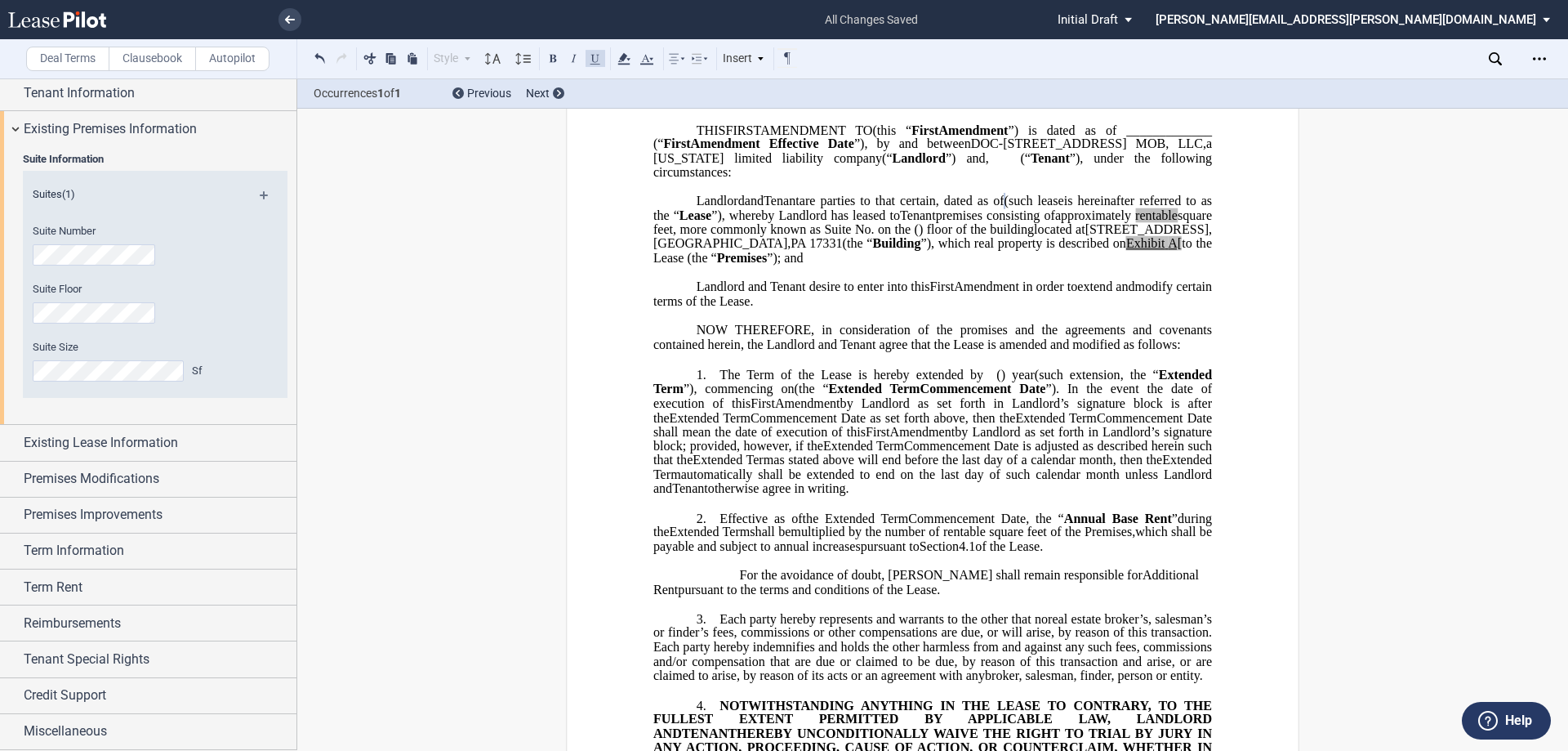 type 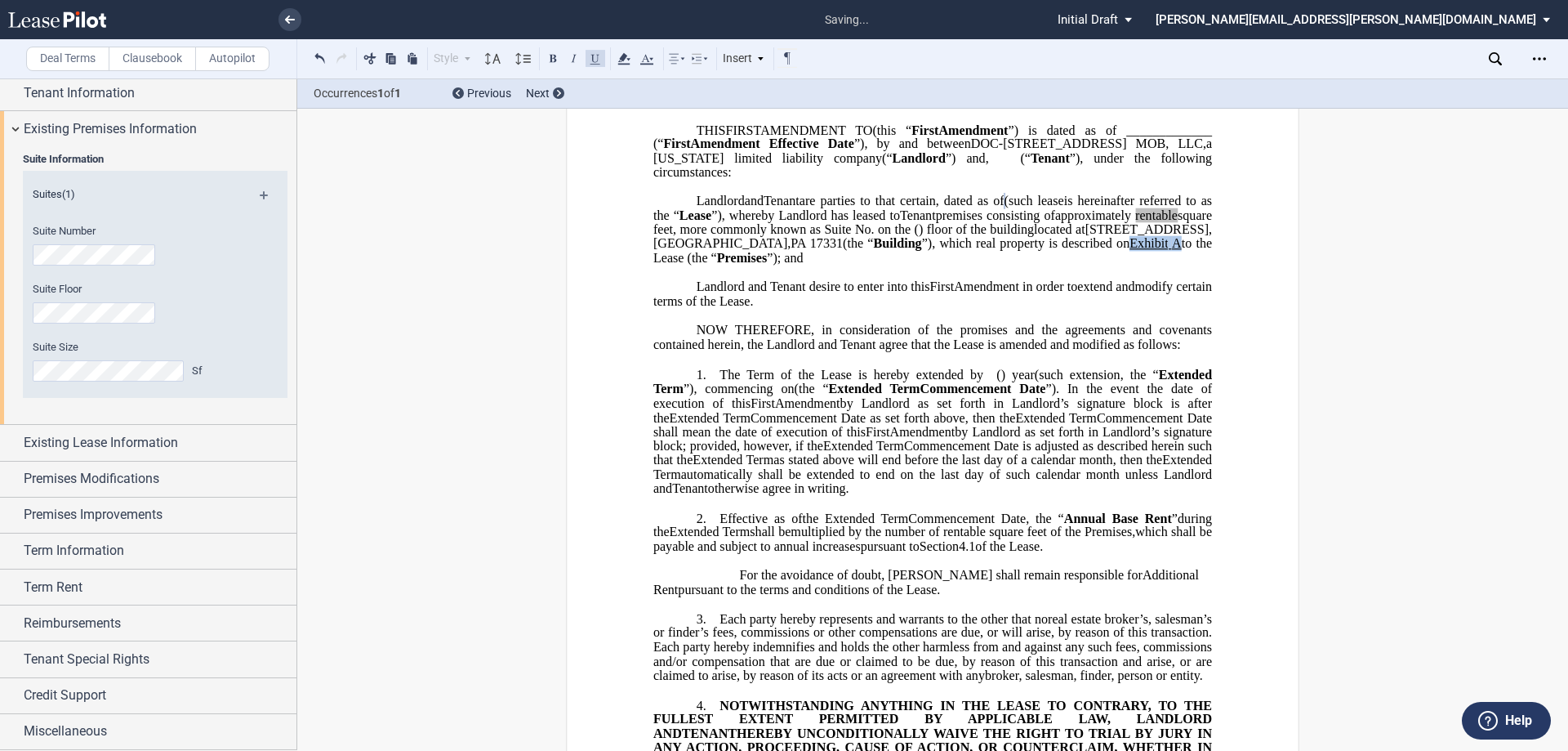 drag, startPoint x: 844, startPoint y: 255, endPoint x: 853, endPoint y: 255, distance: 9 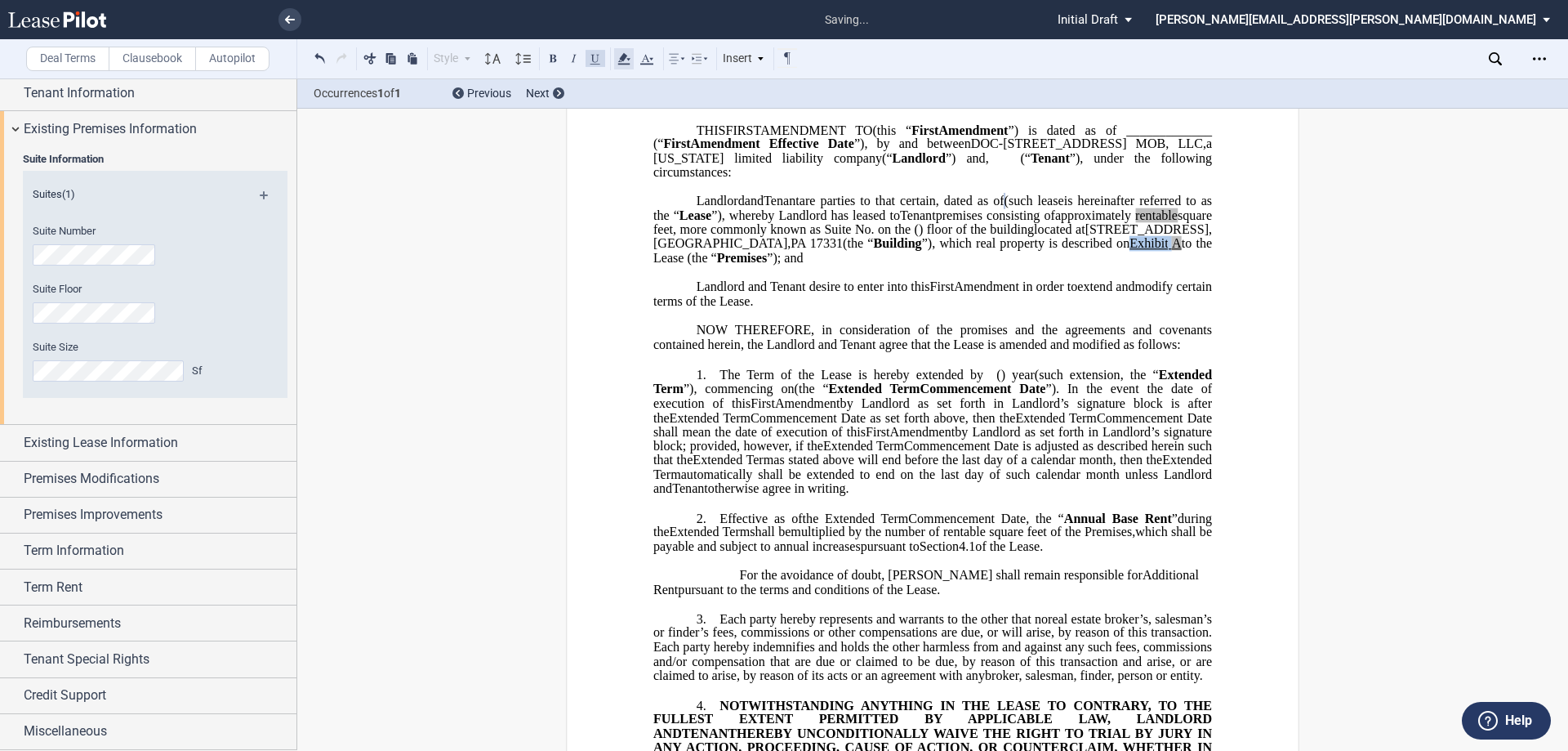 click 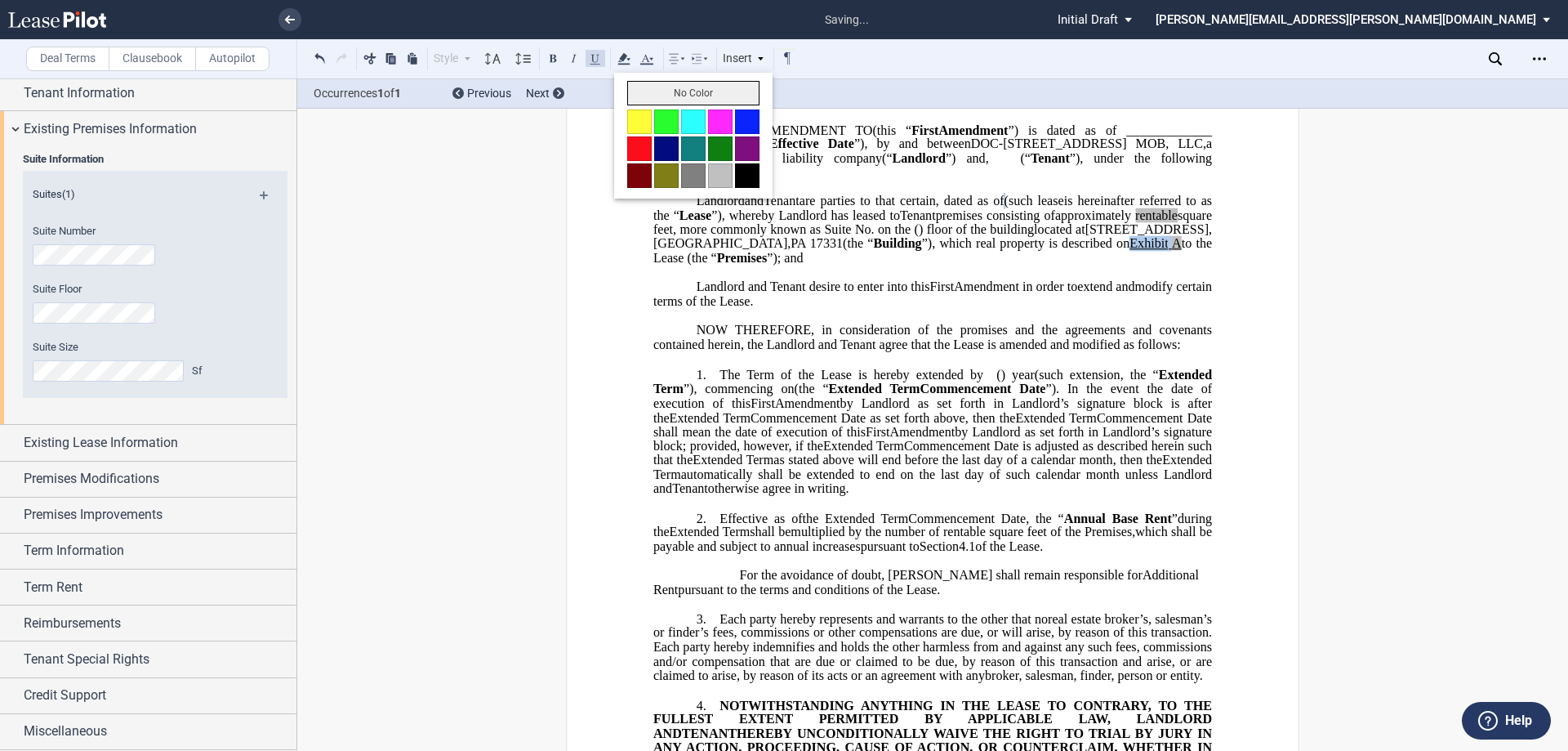 click on "No Color" at bounding box center [693, 93] 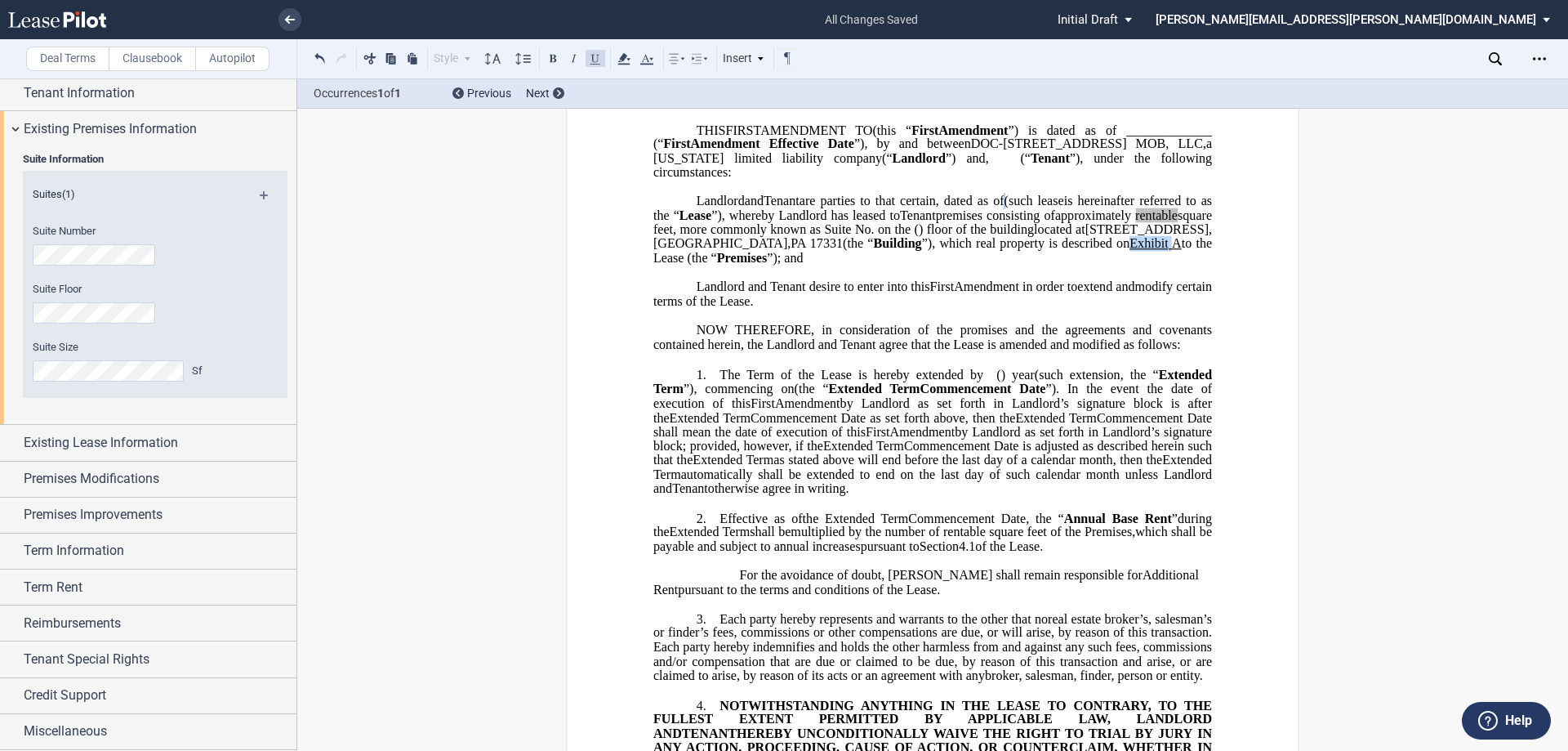 click on "rentable" 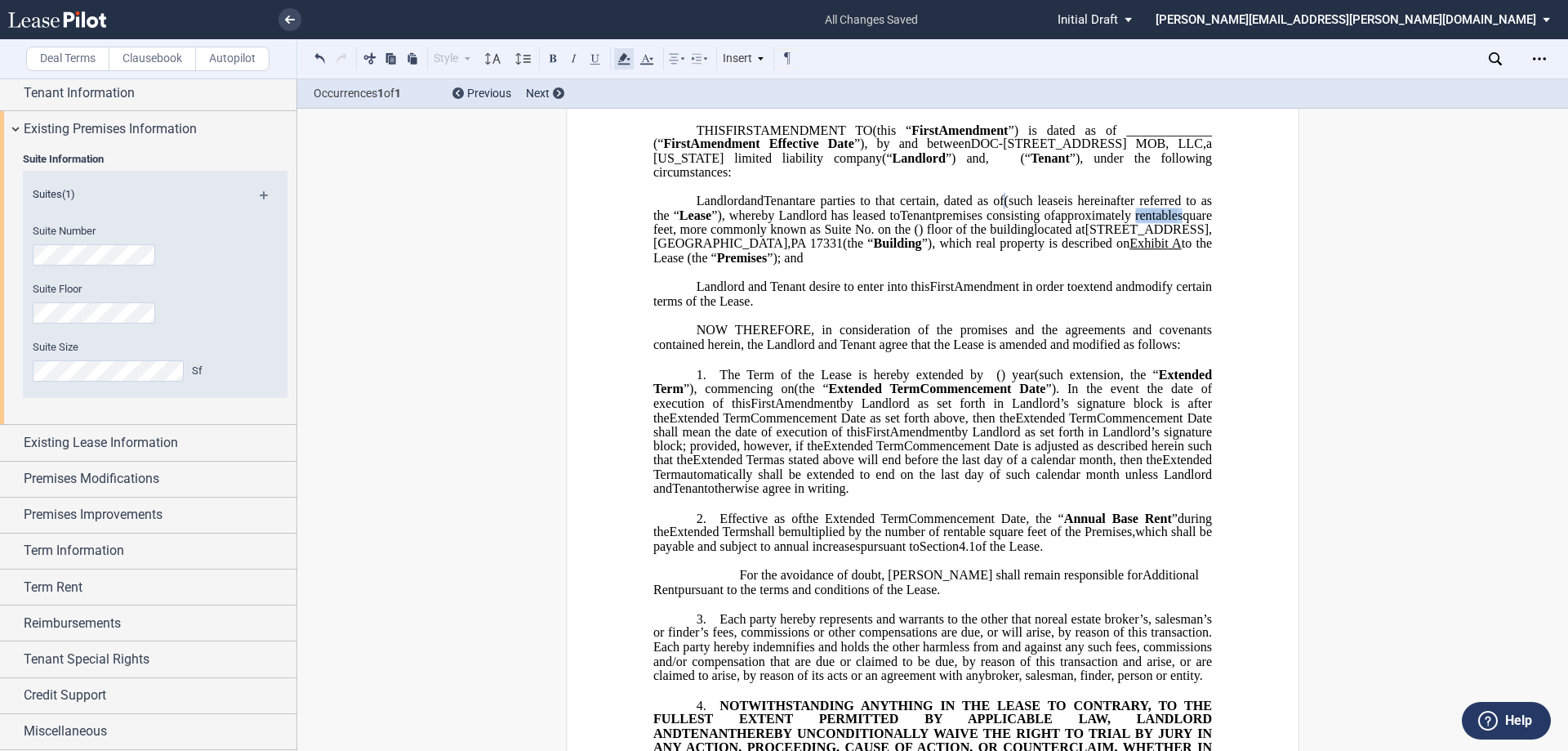 click 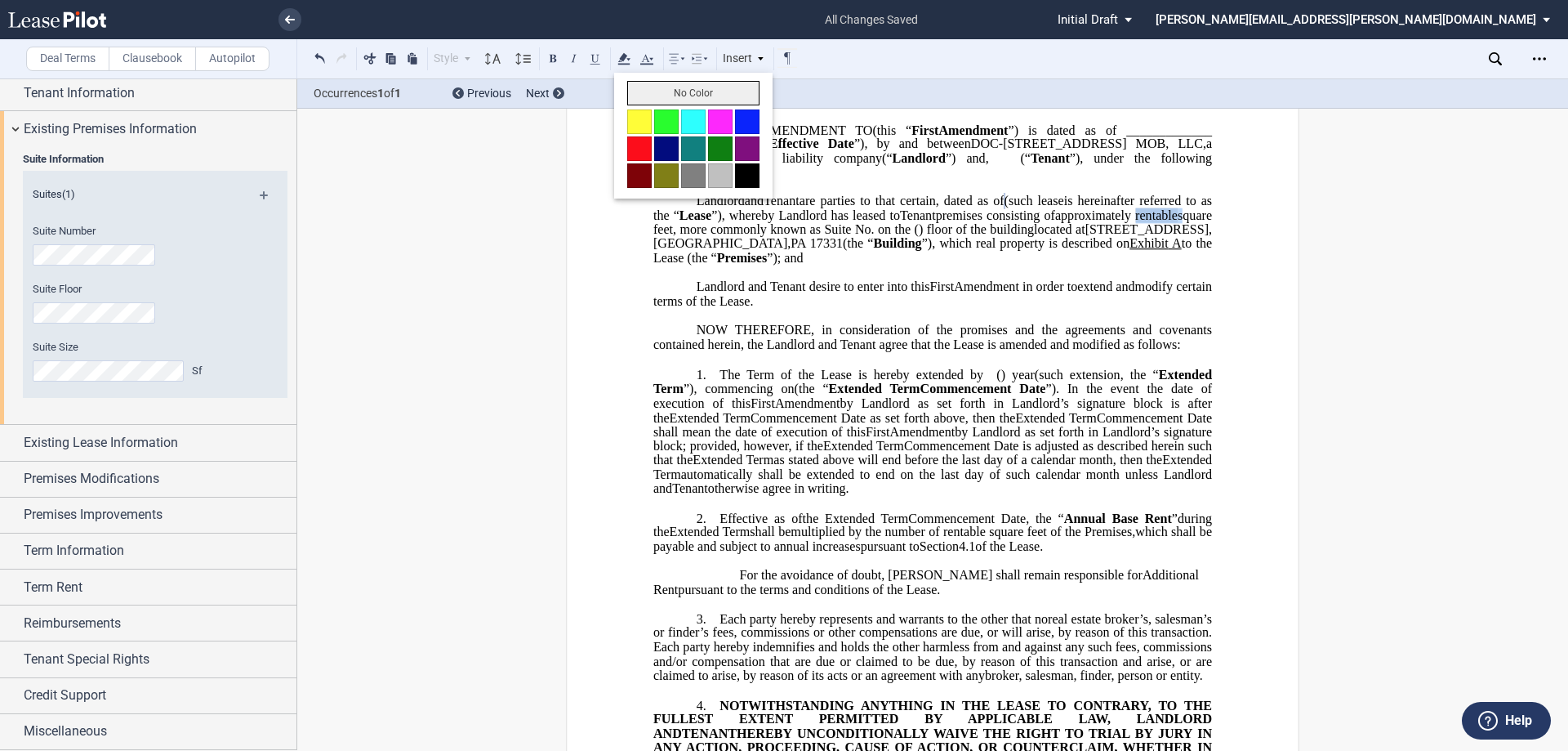 click on "No Color" at bounding box center [693, 93] 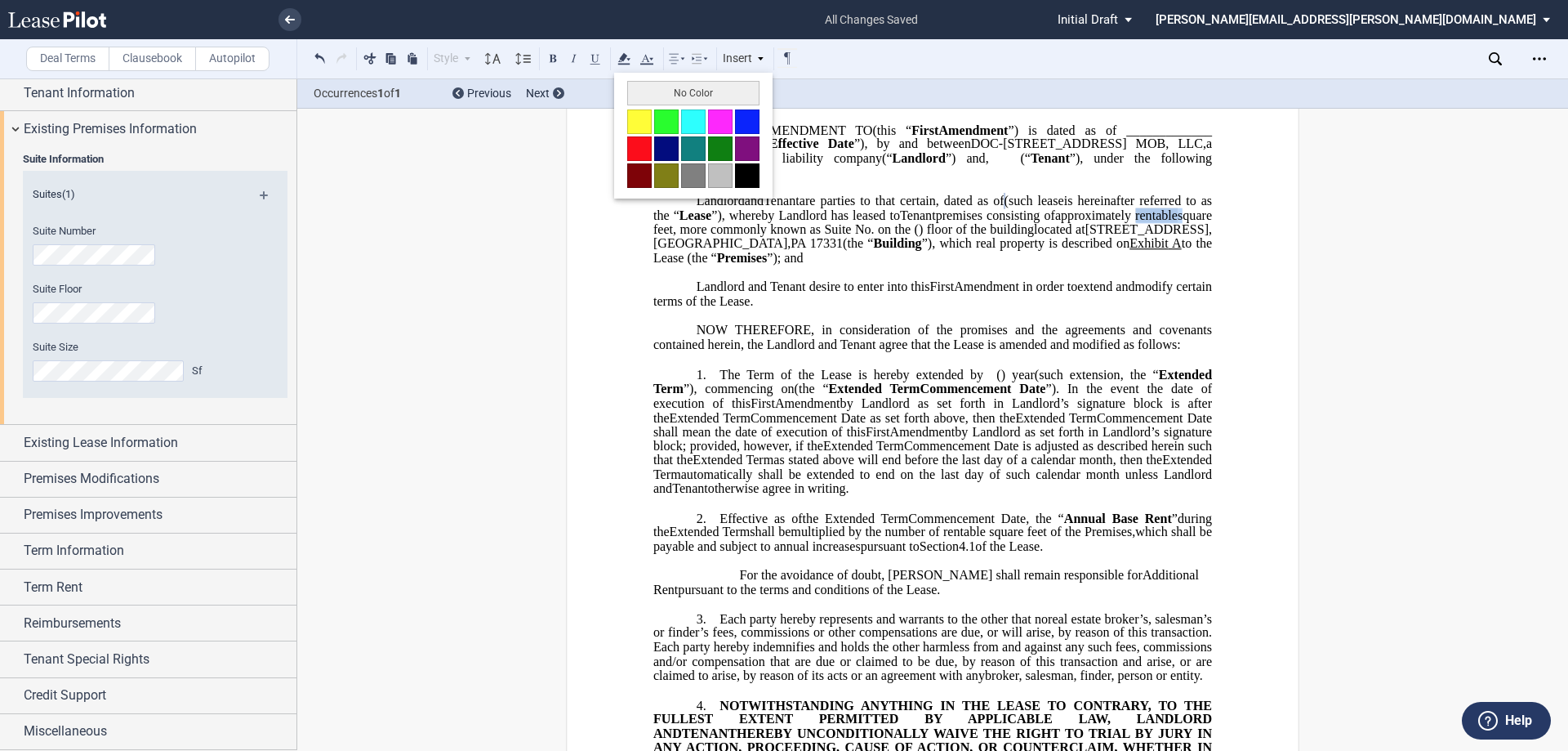 type 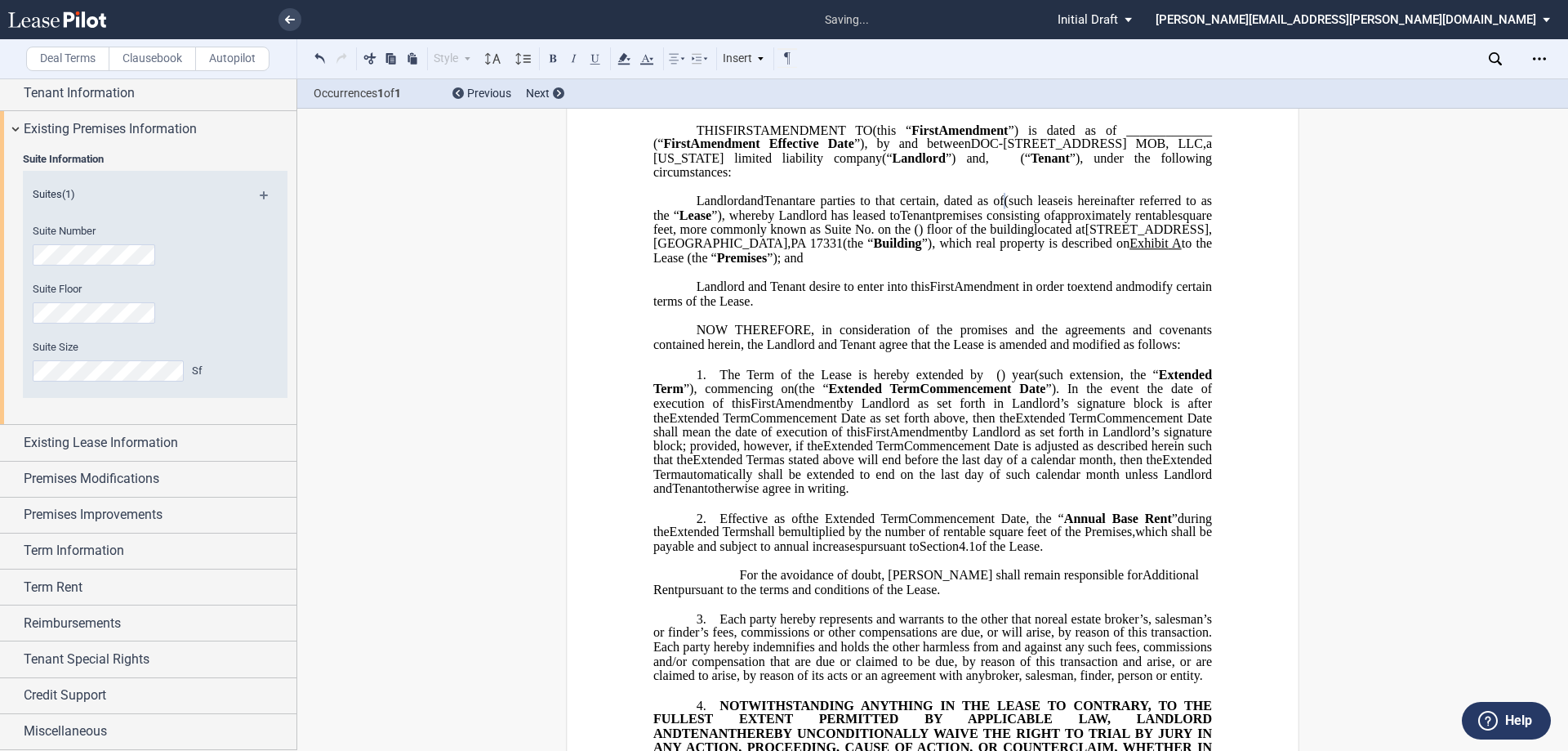 click on "﻿" at bounding box center (933, 272) 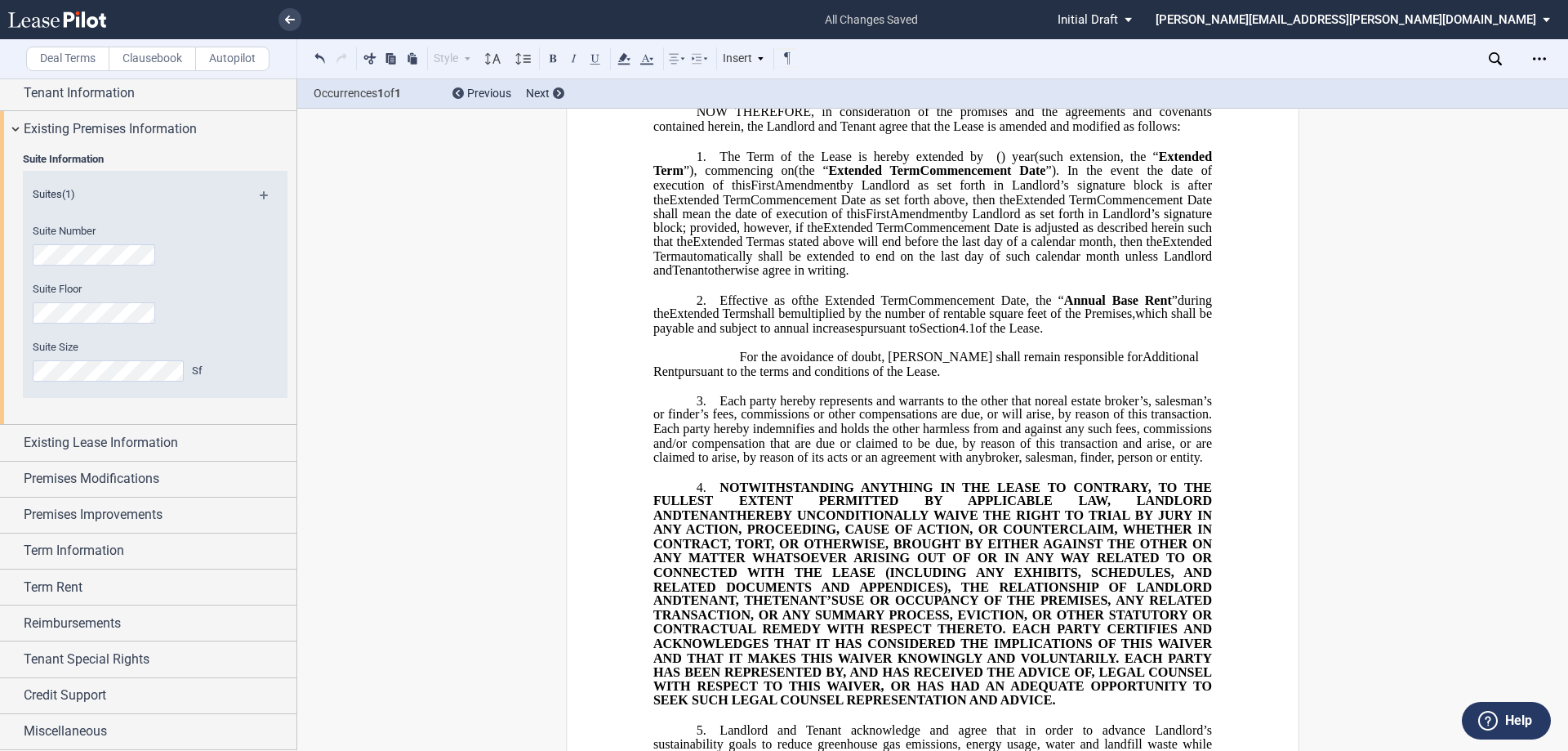 scroll, scrollTop: 436, scrollLeft: 0, axis: vertical 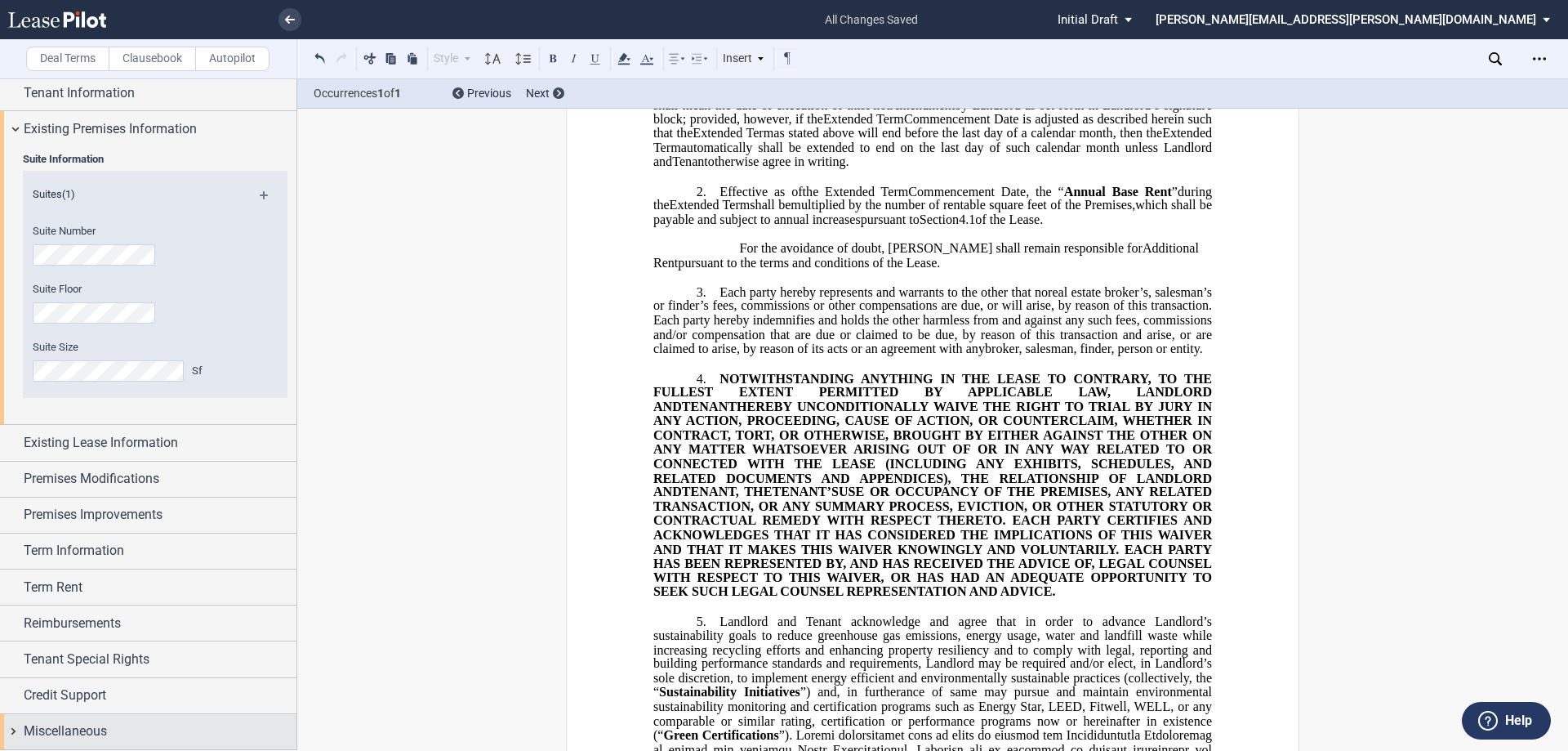 click on "Miscellaneous" at bounding box center [65, 731] 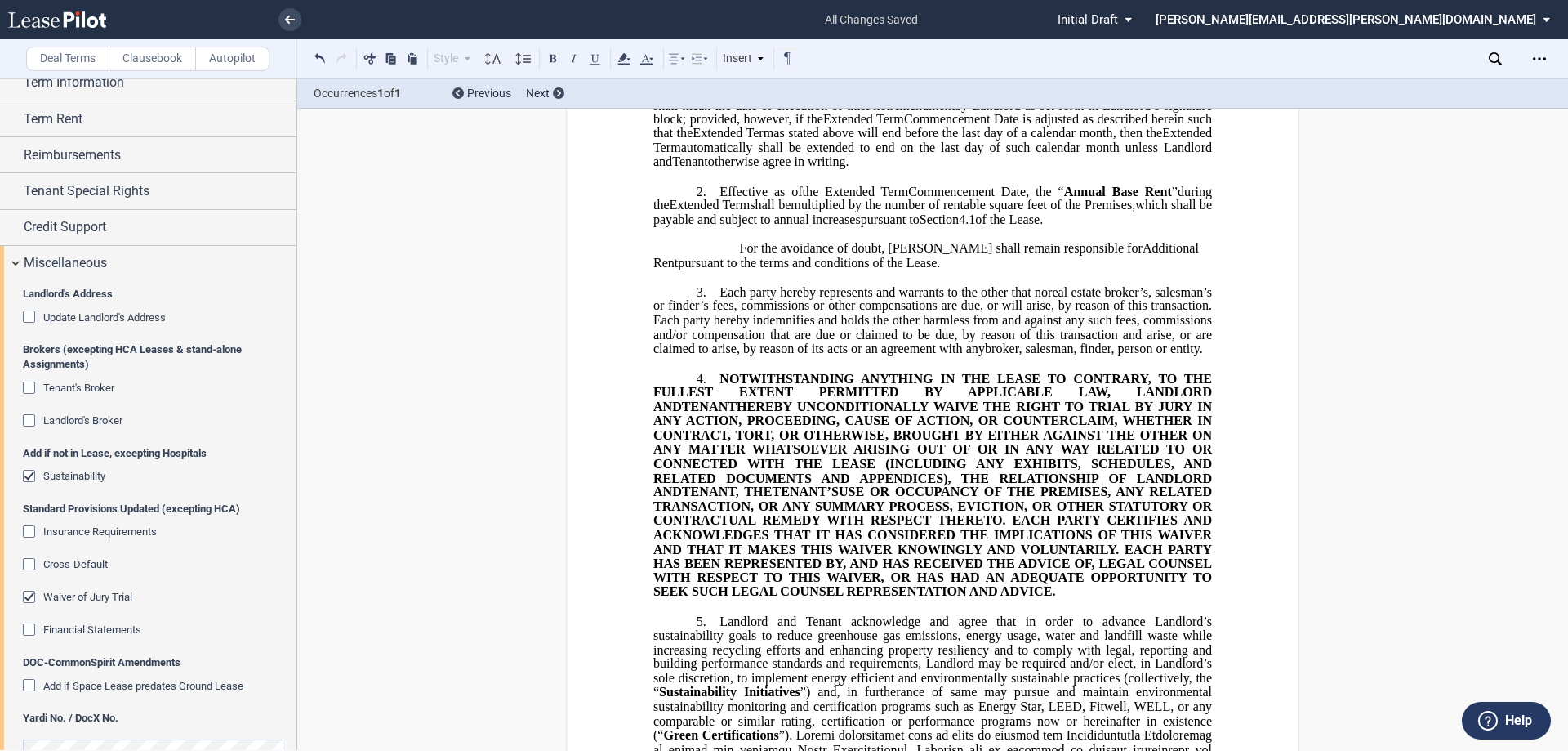 scroll, scrollTop: 544, scrollLeft: 0, axis: vertical 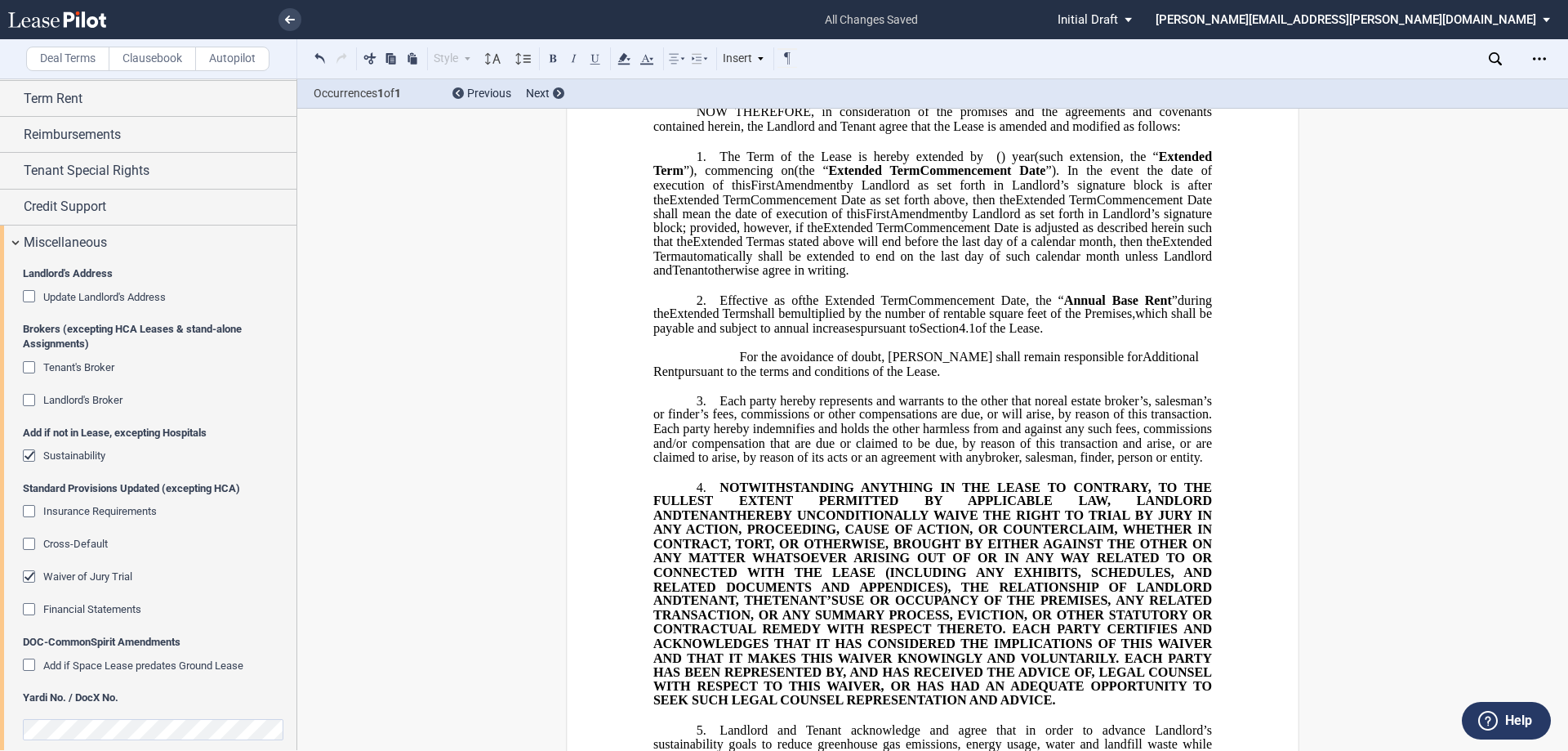 click on "Update Landlord's Address" 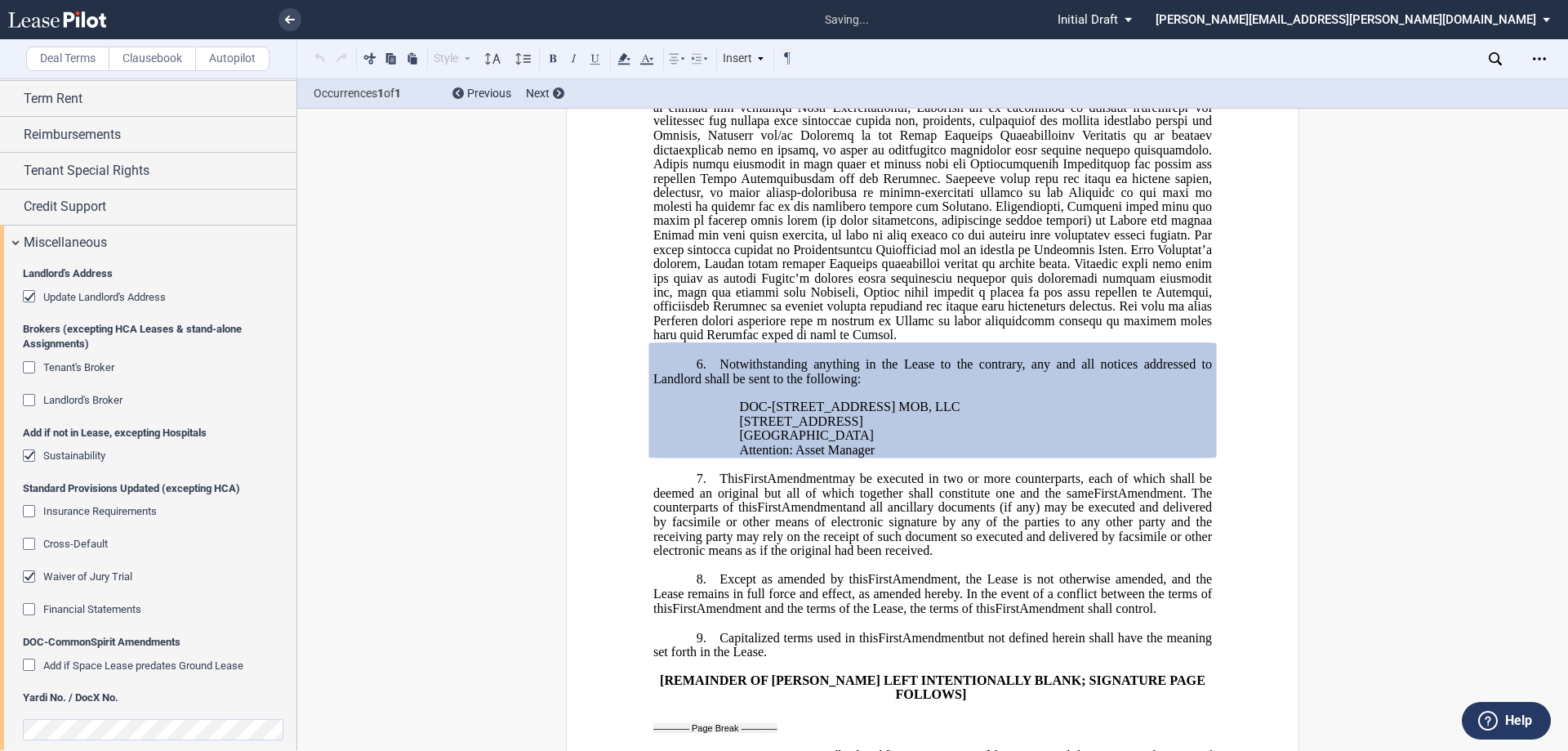 scroll, scrollTop: 1111, scrollLeft: 0, axis: vertical 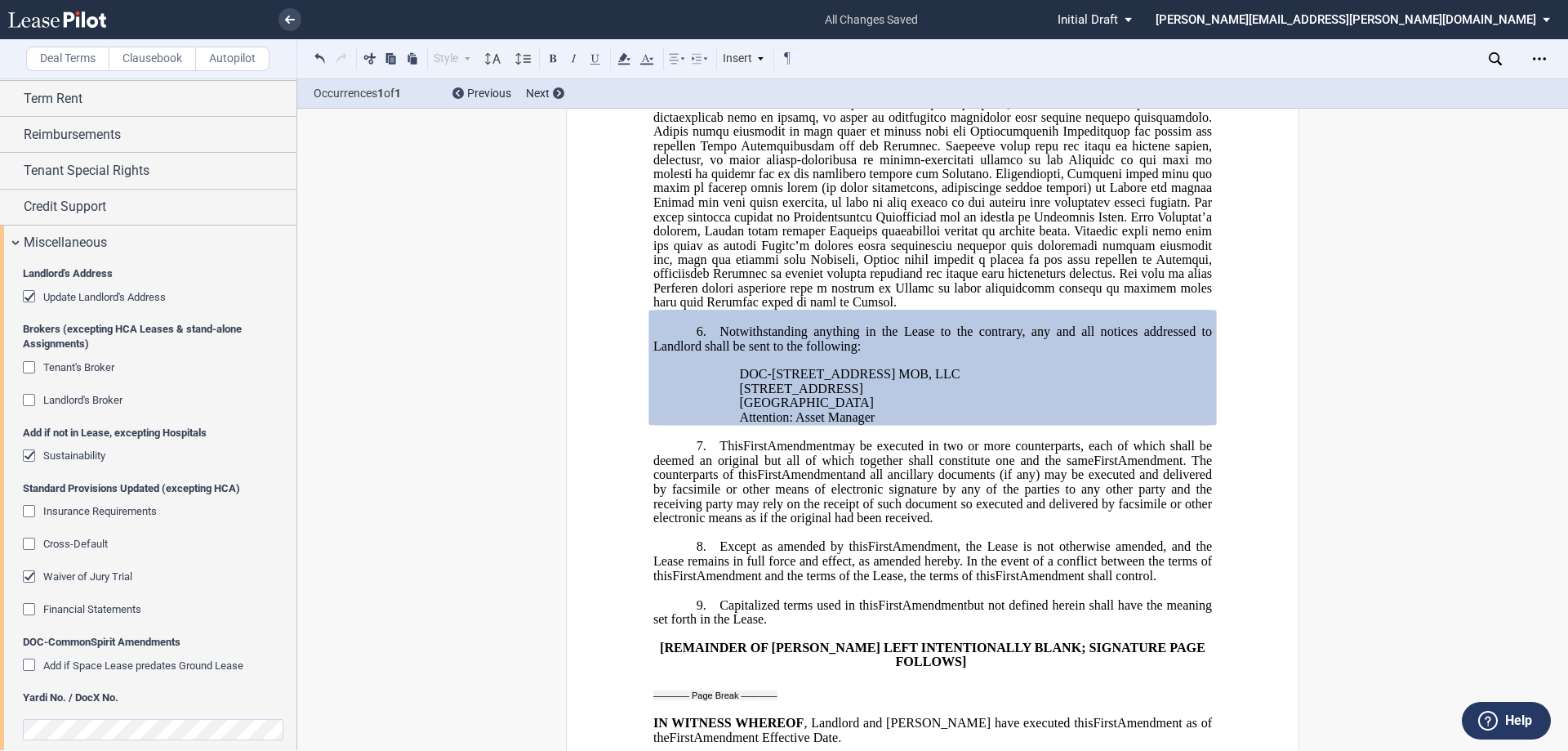 click on "Insurance Requirements" 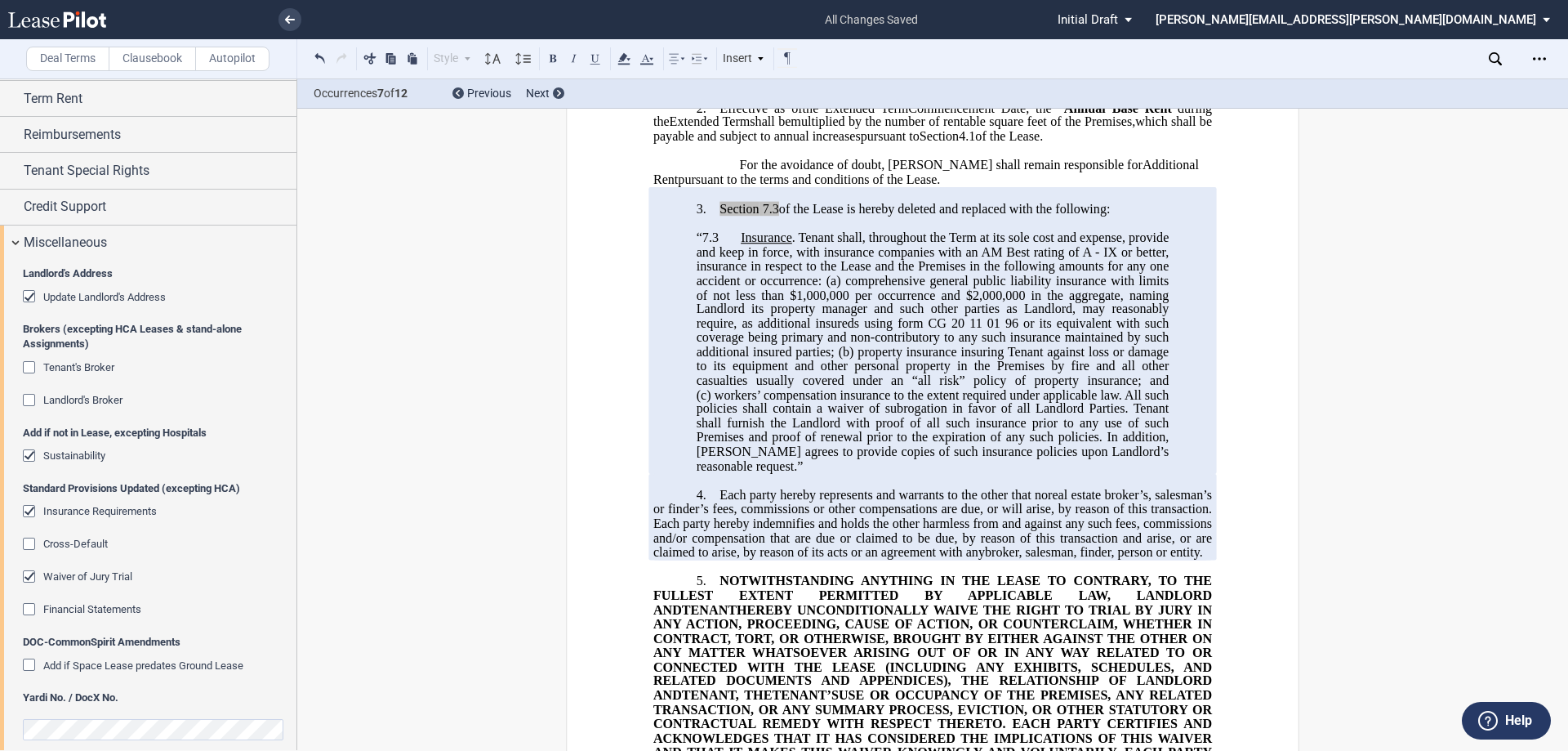 scroll, scrollTop: 525, scrollLeft: 0, axis: vertical 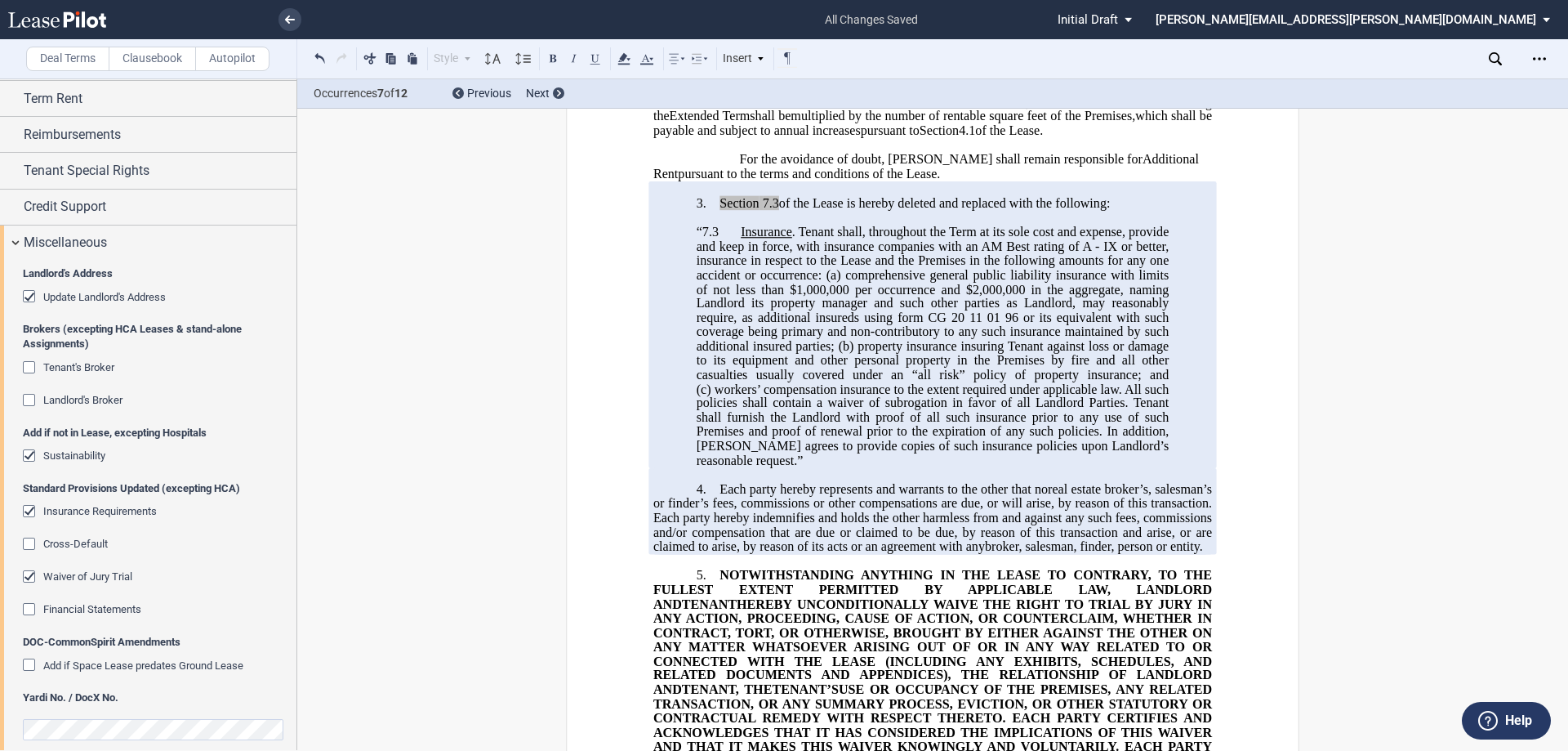 click on "Insurance Requirements" 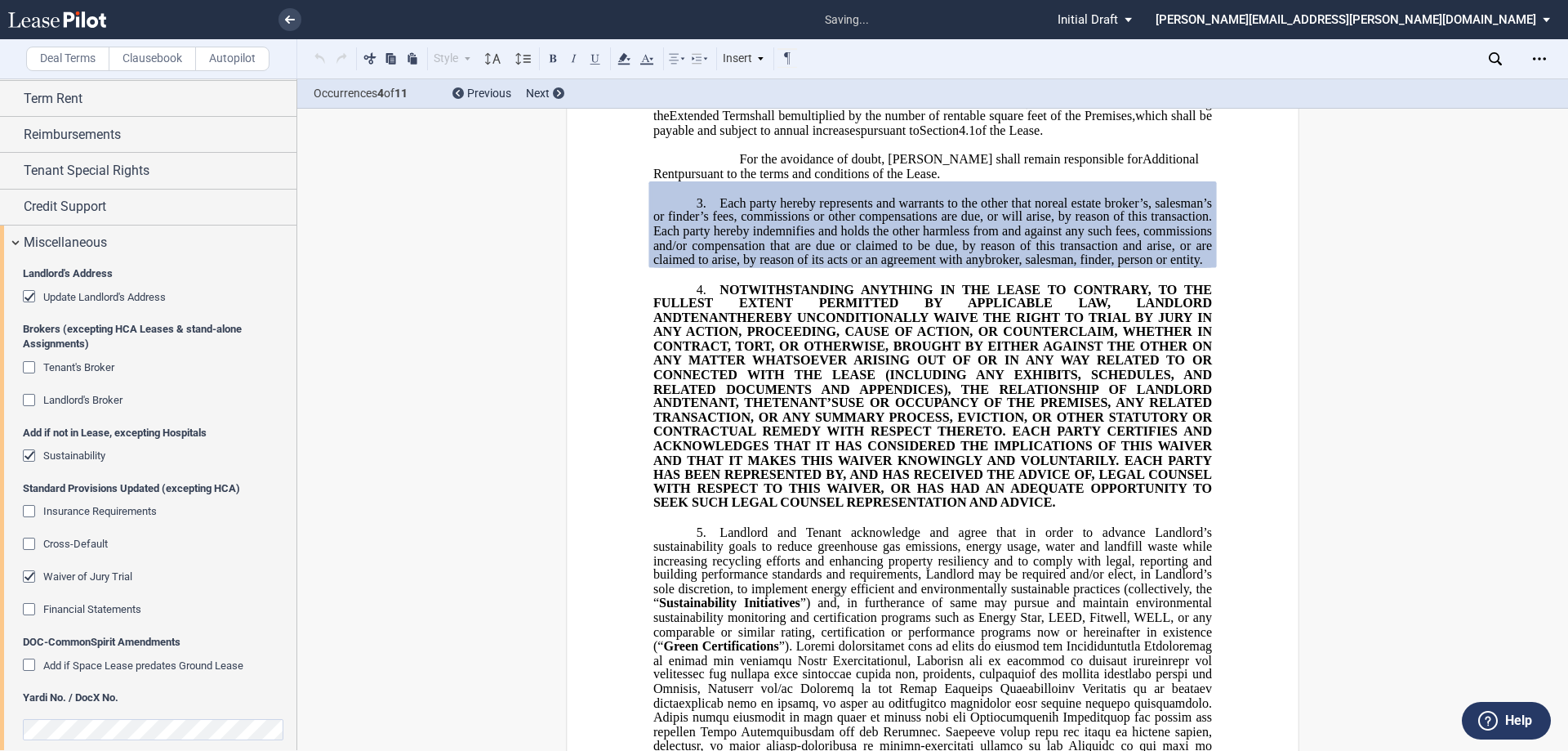 click on "Cross-Default" 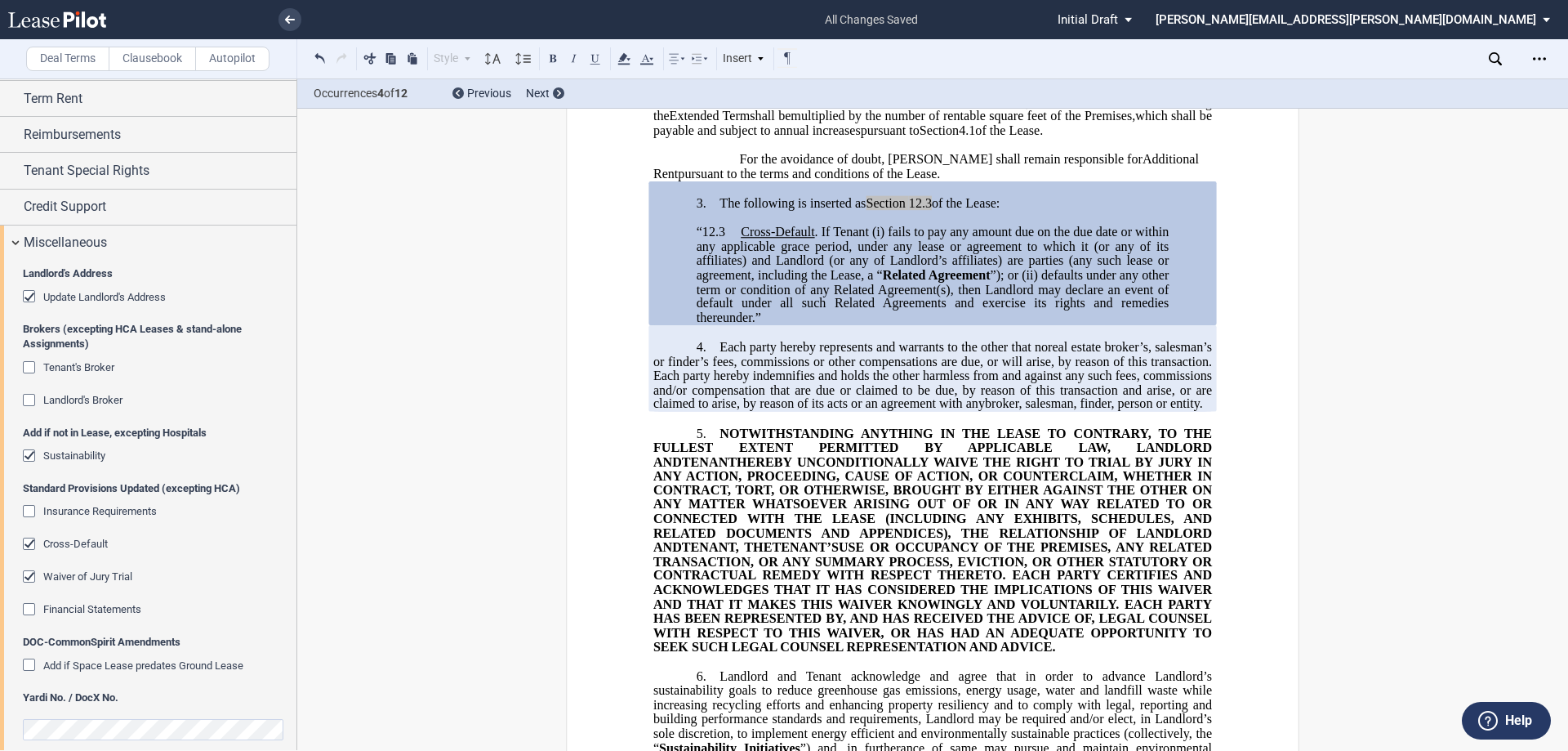 click on "“12.3" 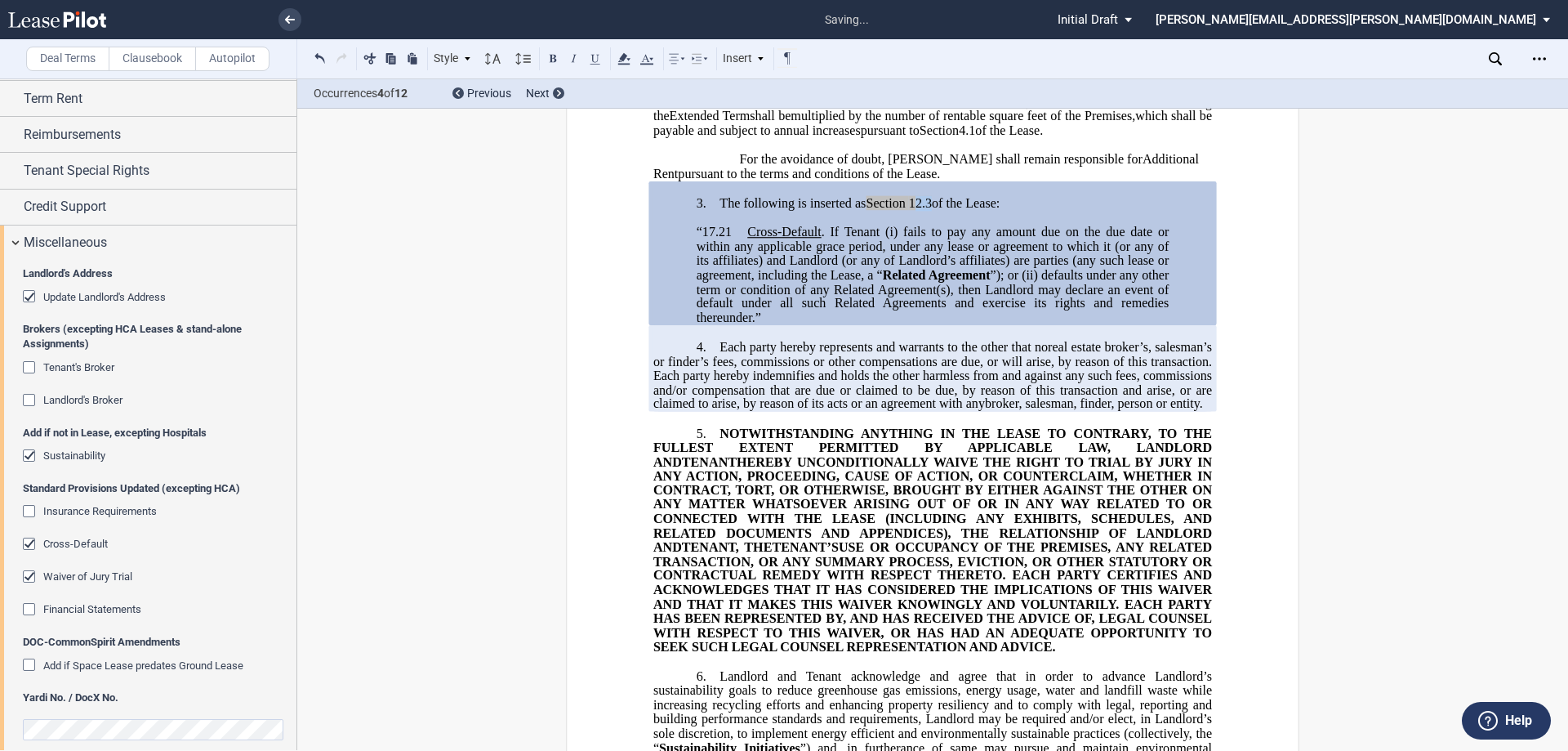 drag, startPoint x: 930, startPoint y: 203, endPoint x: 915, endPoint y: 200, distance: 15.297059 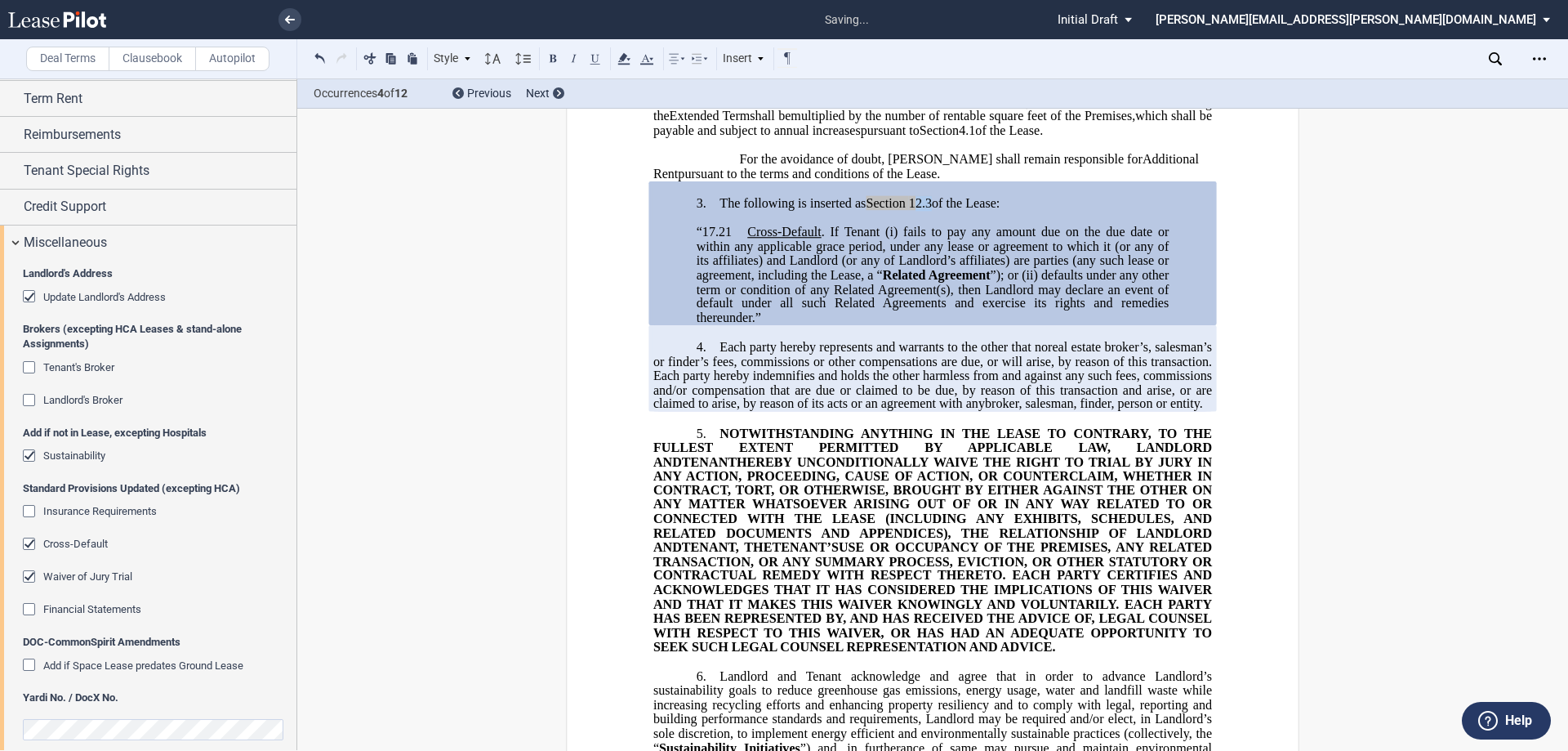 click on "12.3" 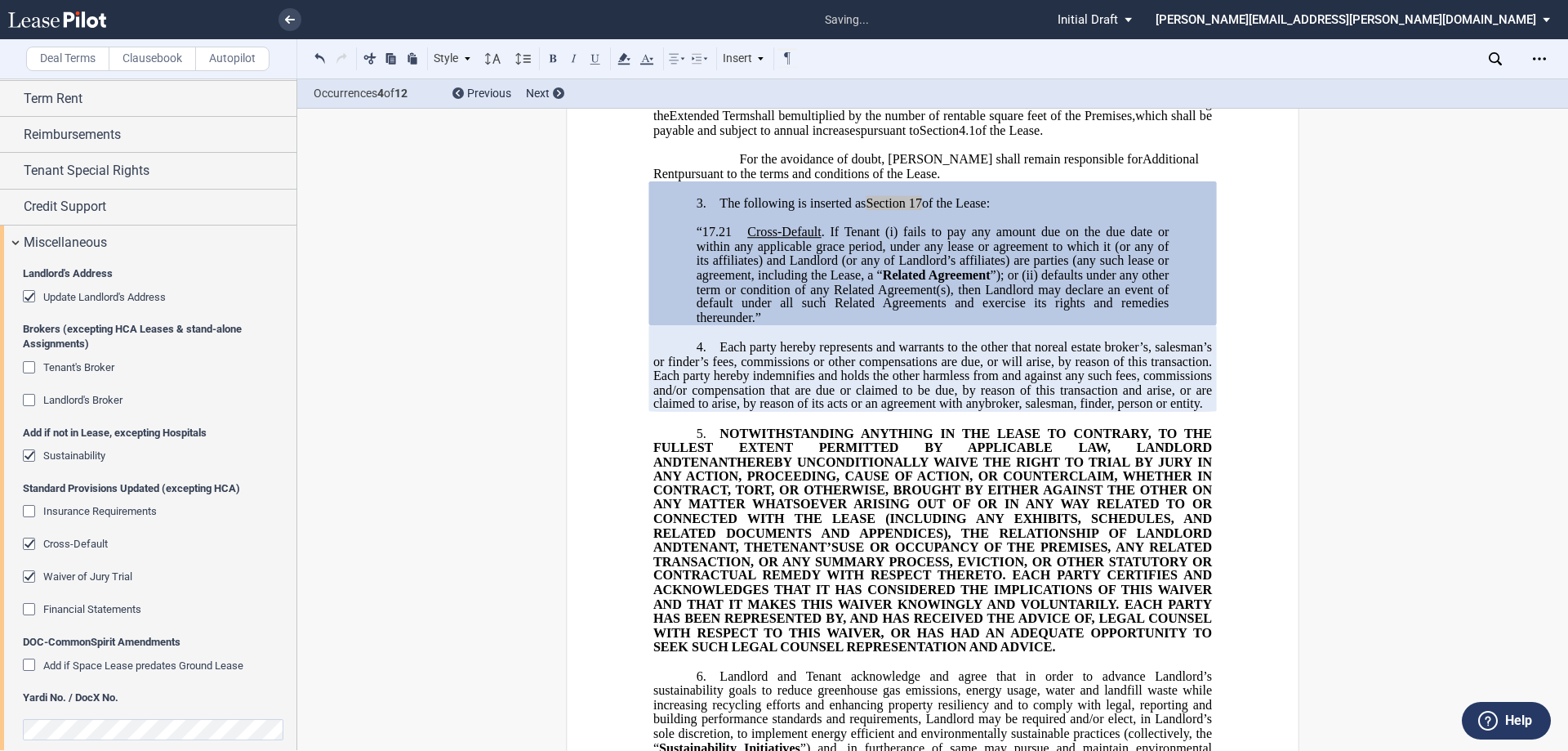 type 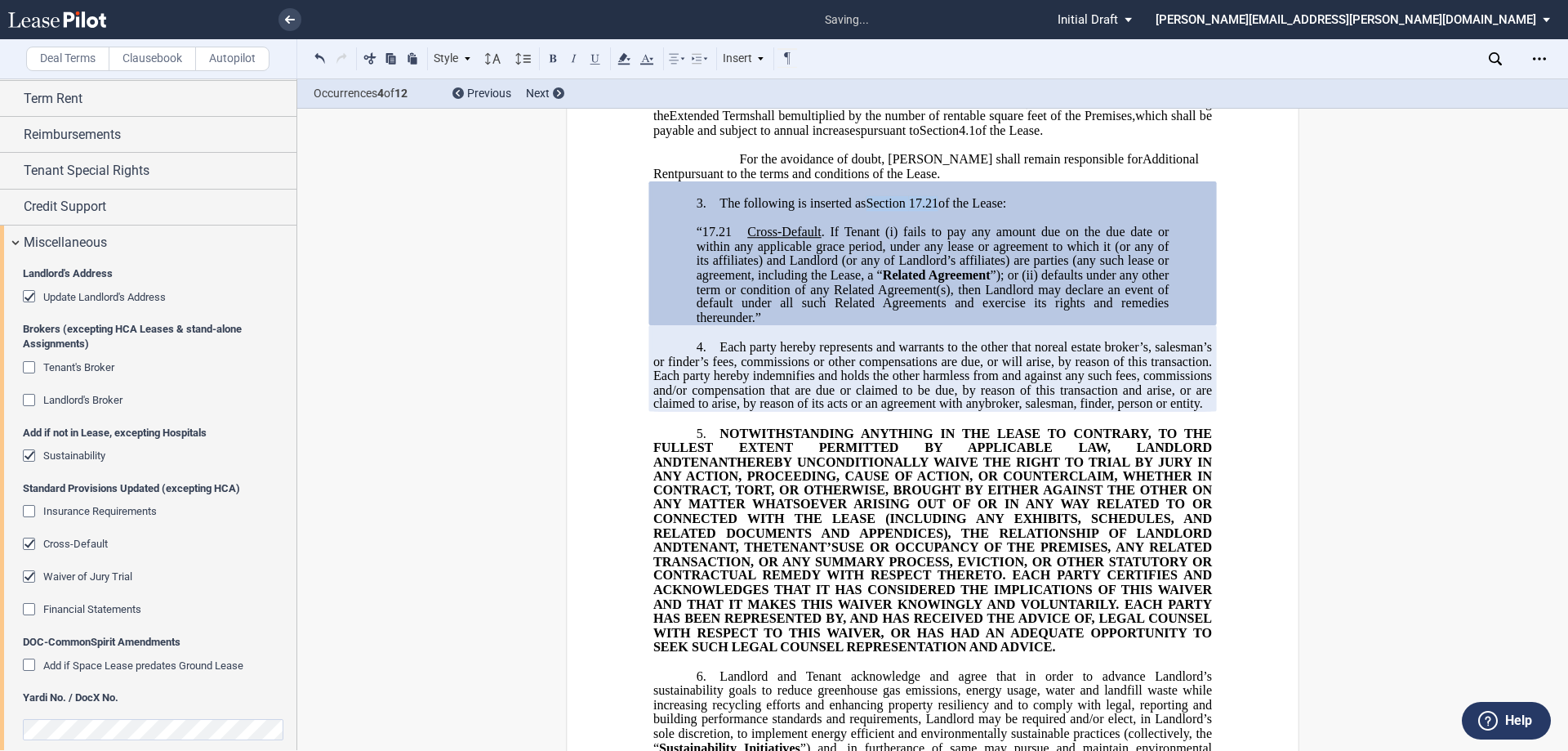 drag, startPoint x: 866, startPoint y: 204, endPoint x: 938, endPoint y: 202, distance: 72.027772 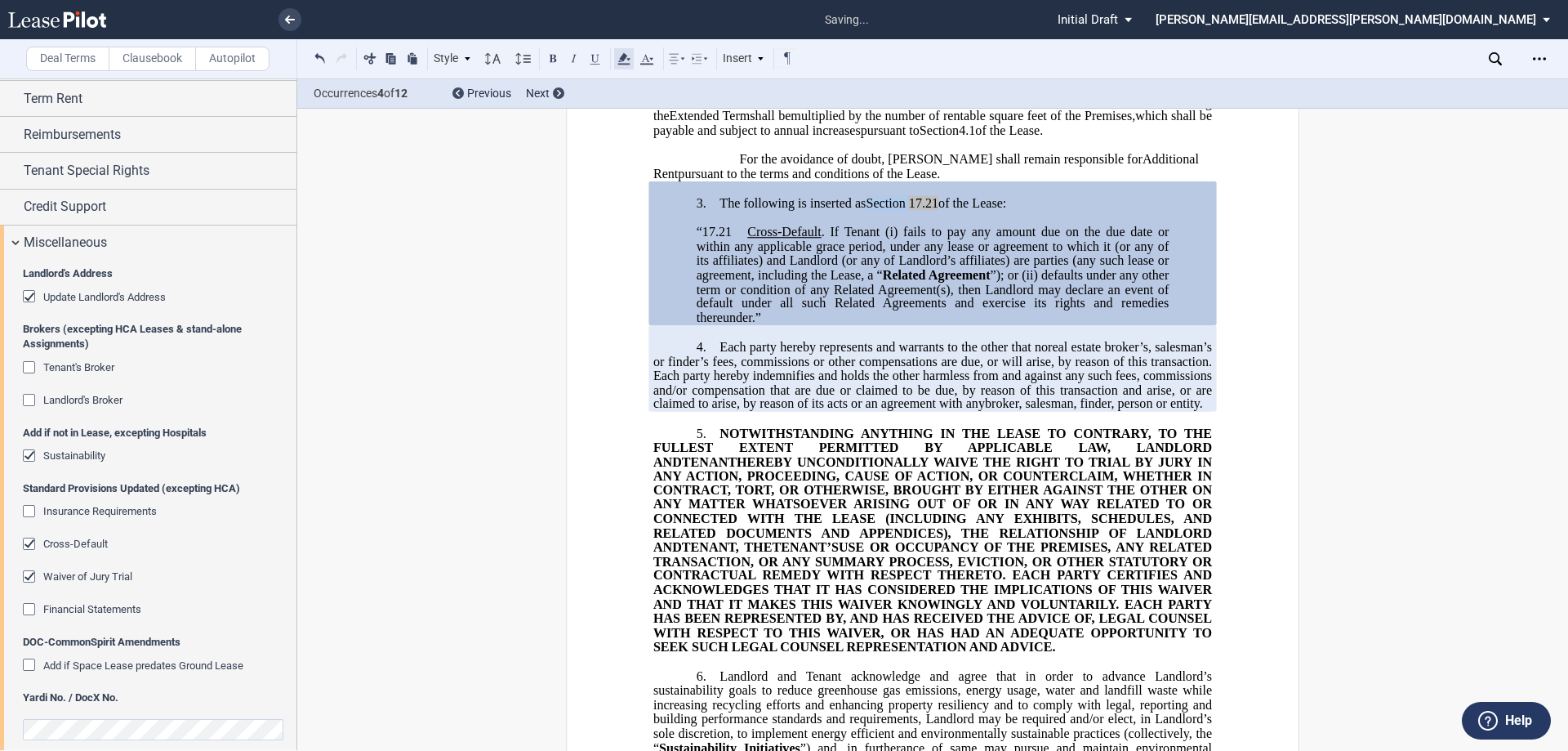 click 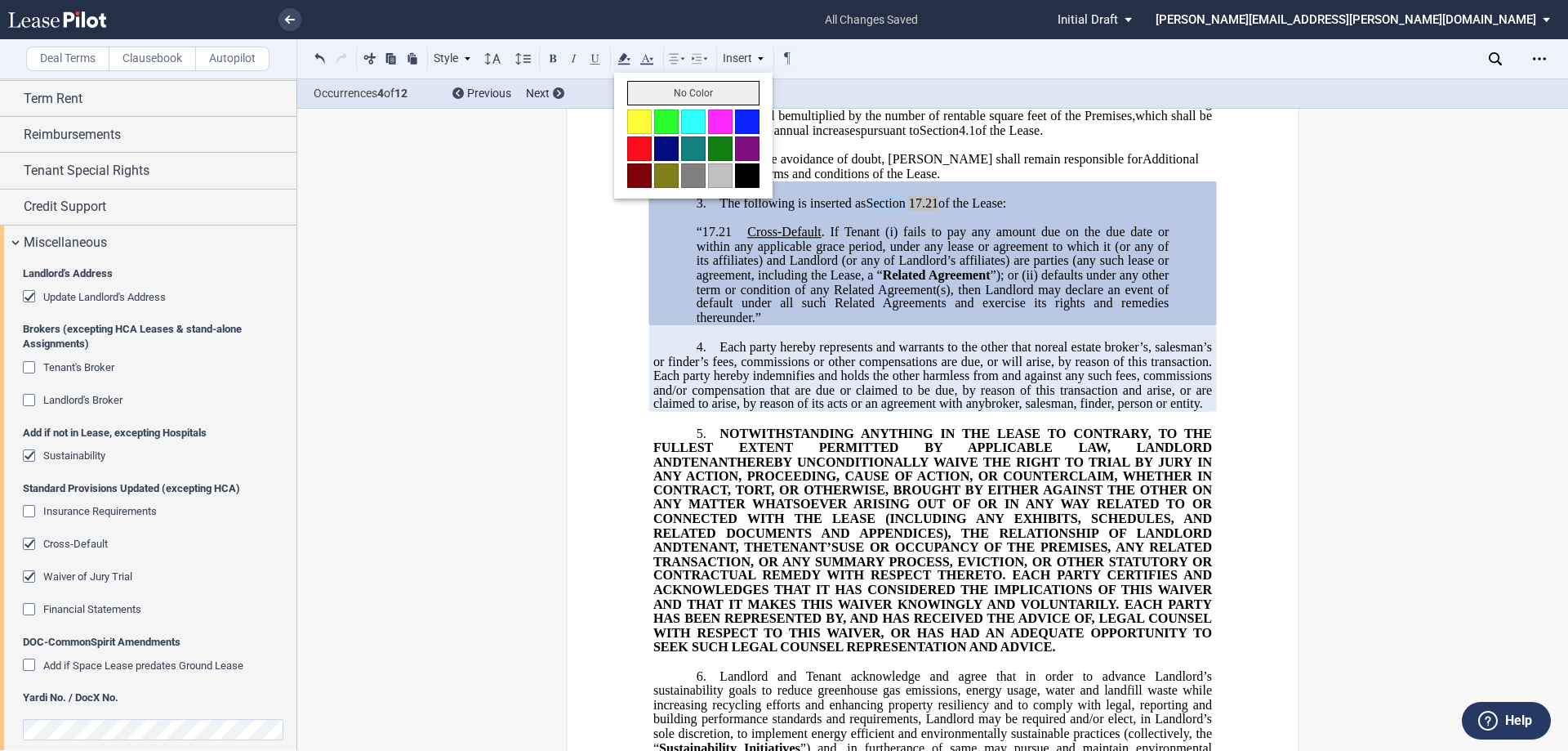 click on "No Color" at bounding box center (693, 93) 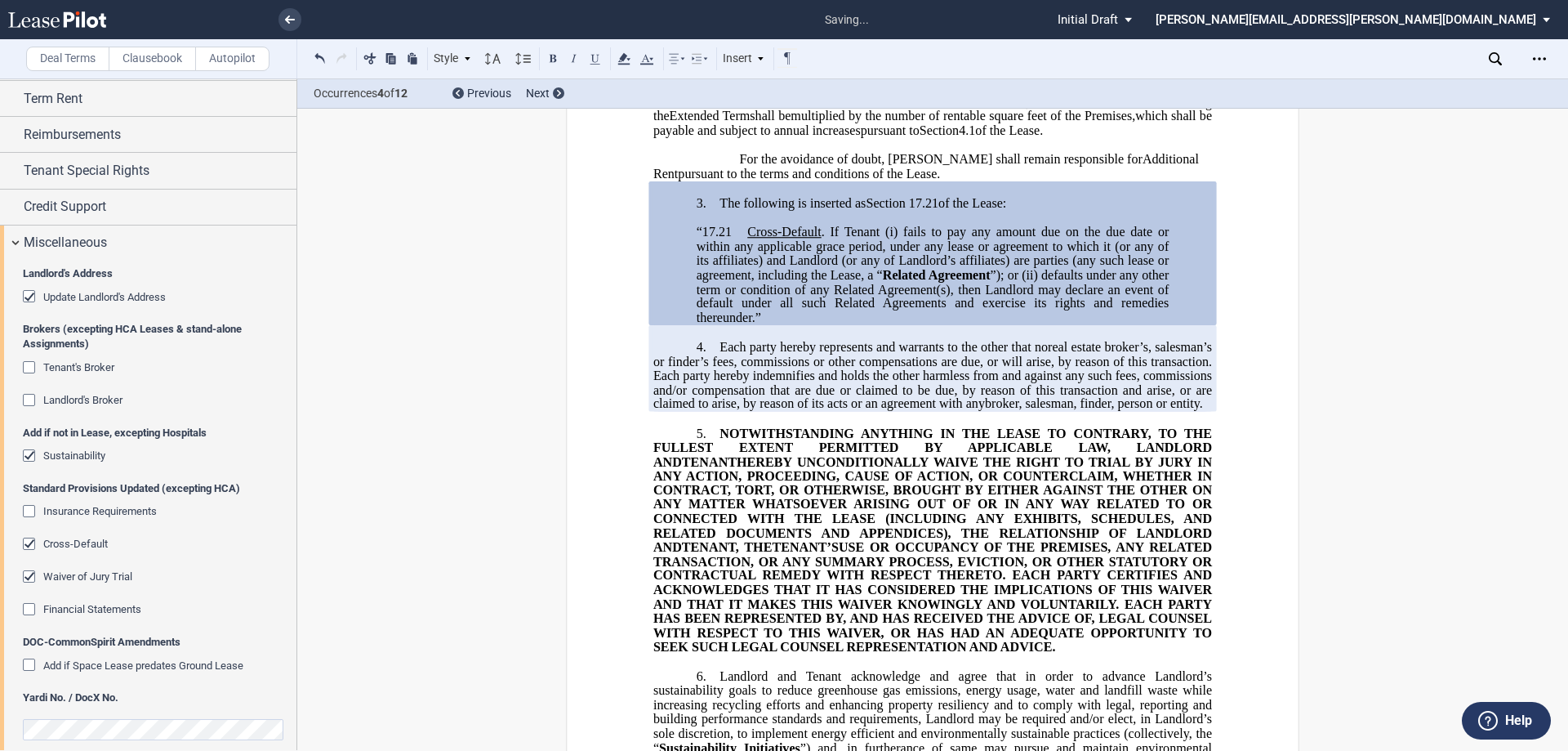 click on "fails to pay any amount due on the due date or within any applicable grace period, under any lease or agreement to which it (or any of its affiliates) and Landlord (or any of Landlord’s affiliates) are parties (any such lease or agreement, including the Lease, a “" 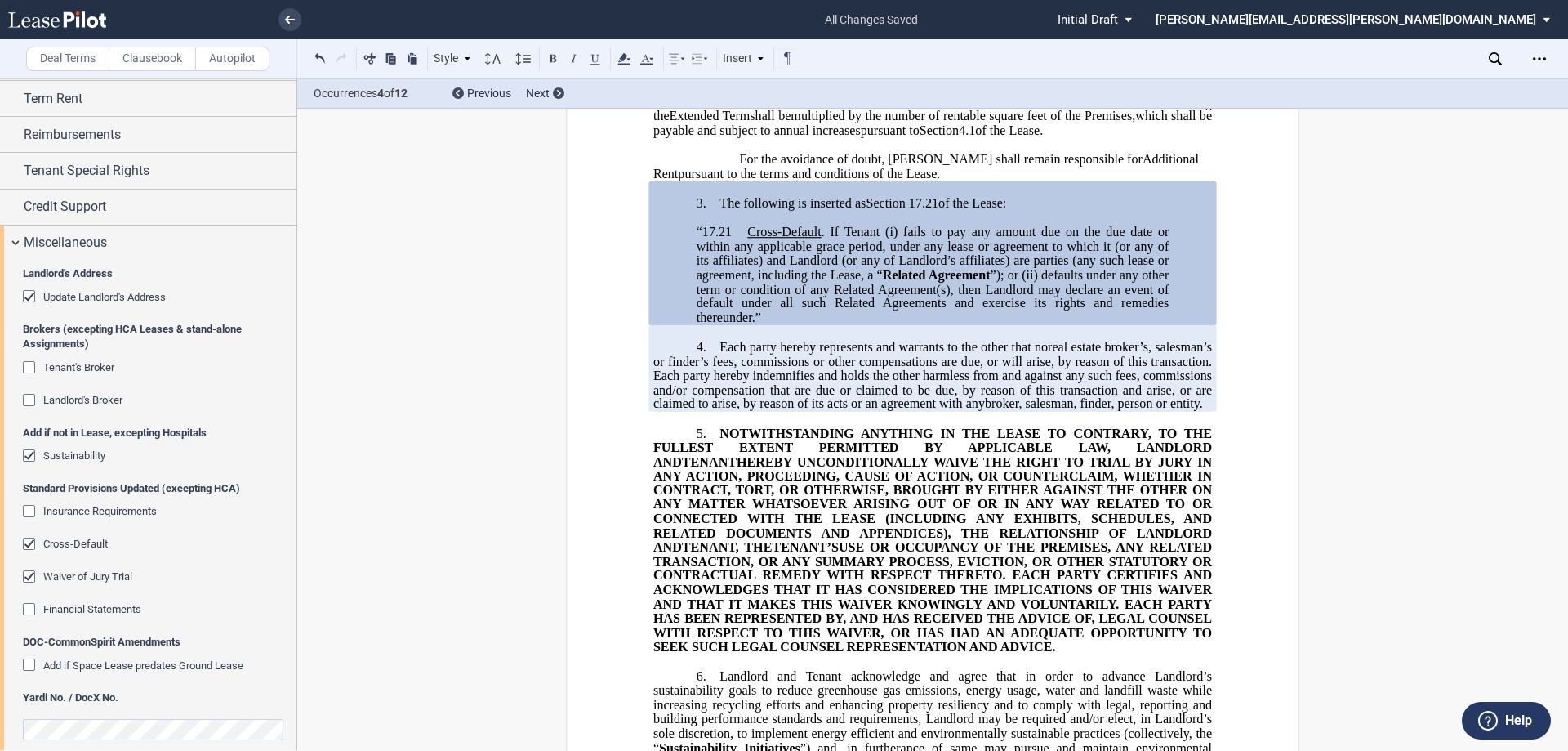 scroll, scrollTop: 561, scrollLeft: 0, axis: vertical 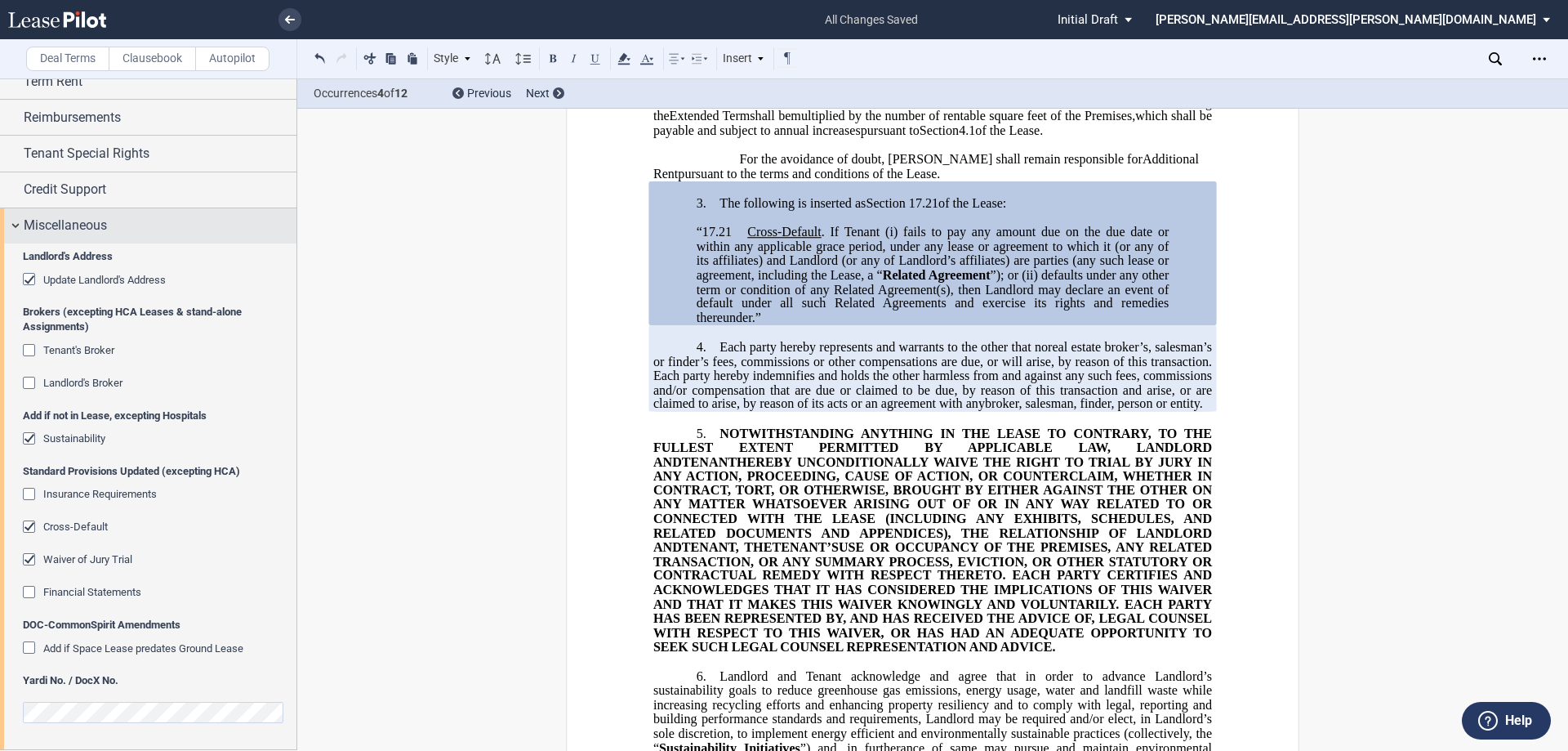 click on "Miscellaneous" at bounding box center (65, 226) 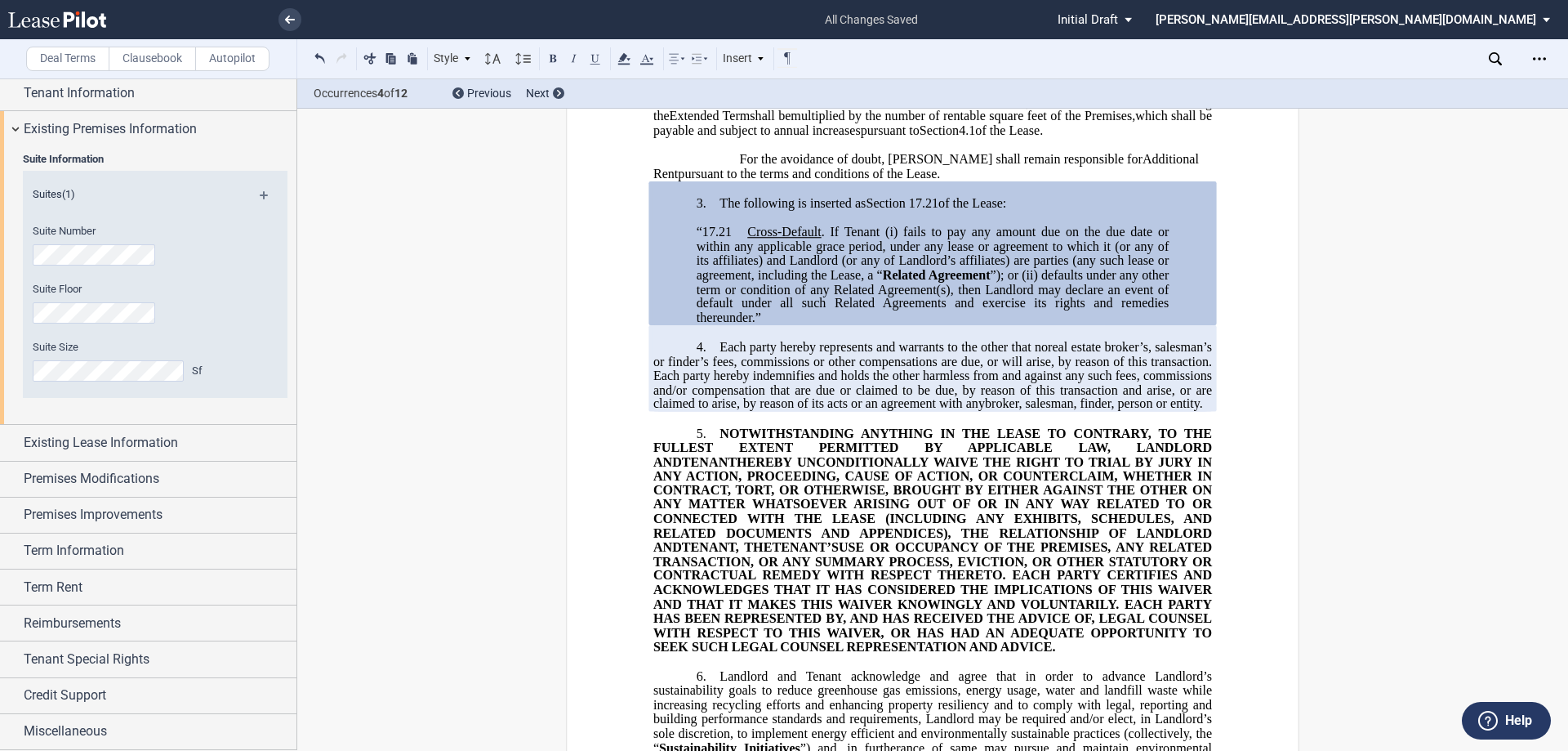 scroll, scrollTop: 56, scrollLeft: 0, axis: vertical 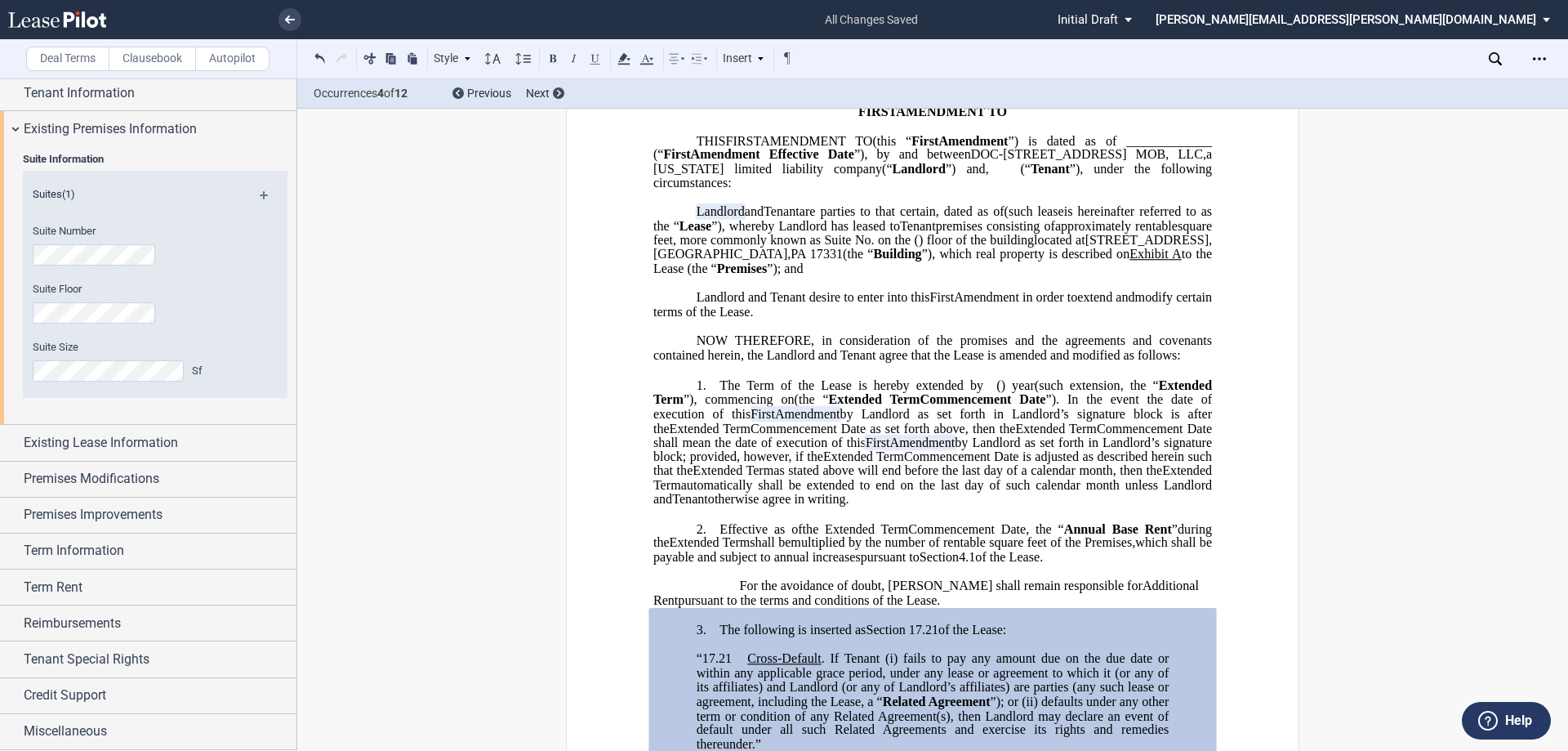 click on "of the Lease." 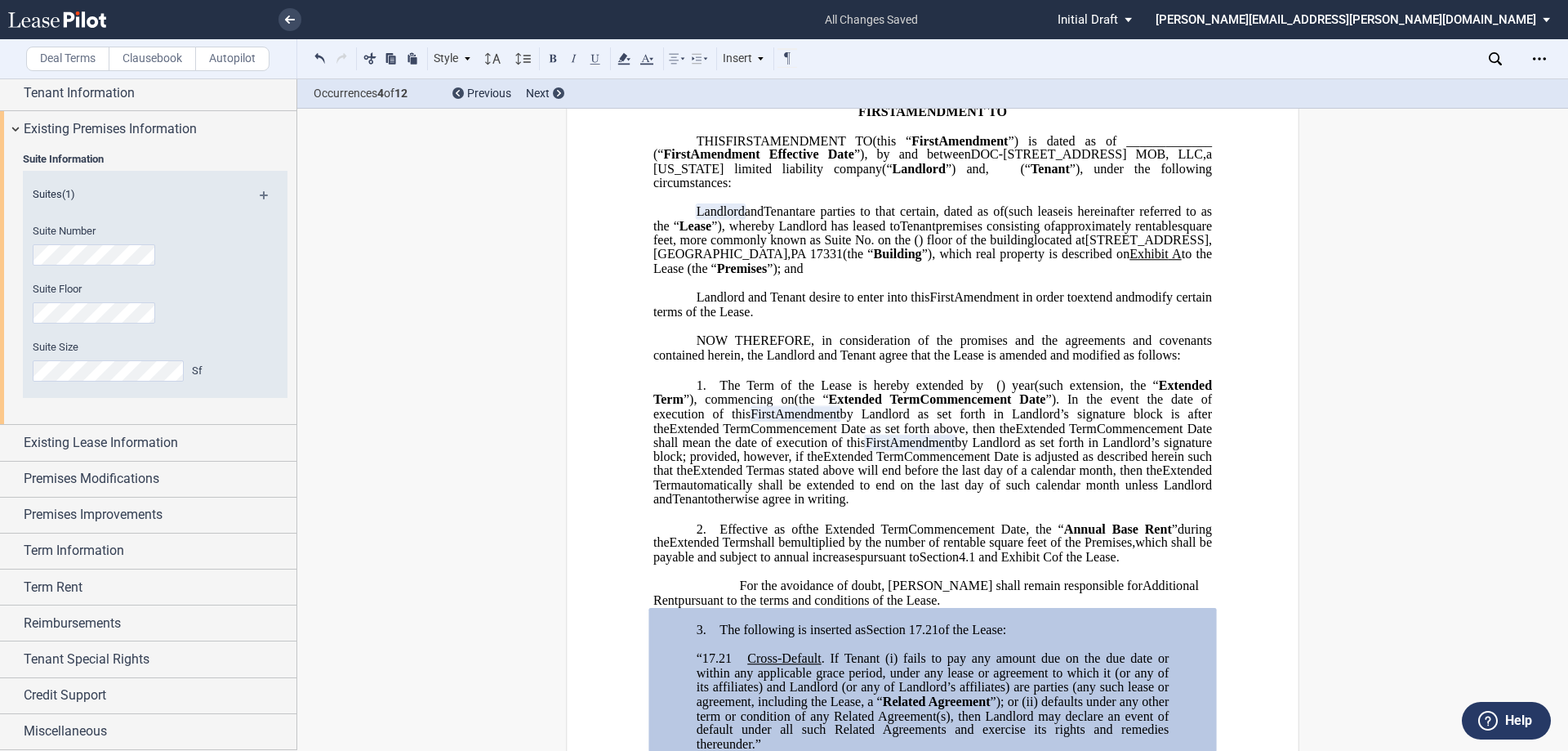 drag, startPoint x: 1167, startPoint y: 557, endPoint x: 1116, endPoint y: 552, distance: 51.24451 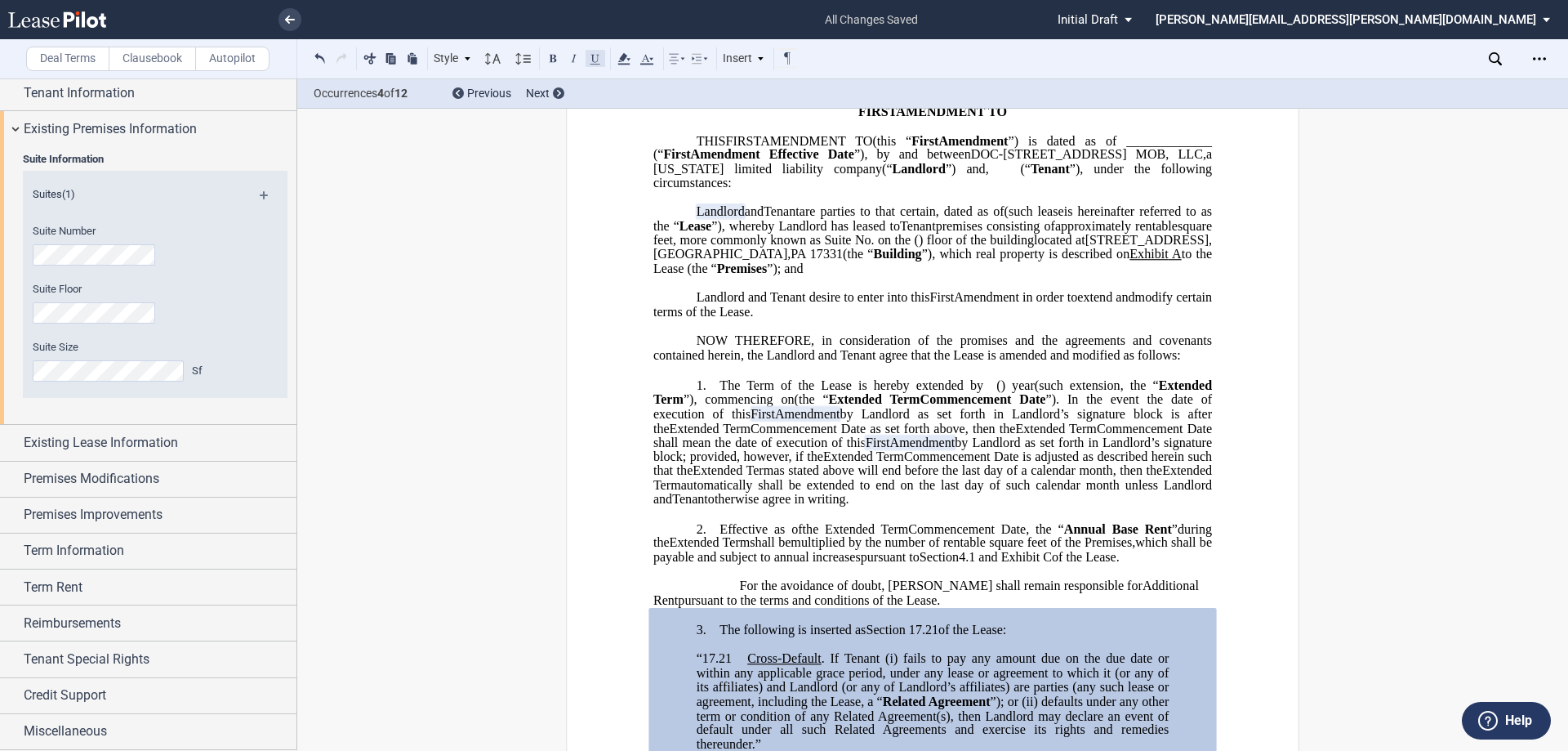 click at bounding box center [595, 58] 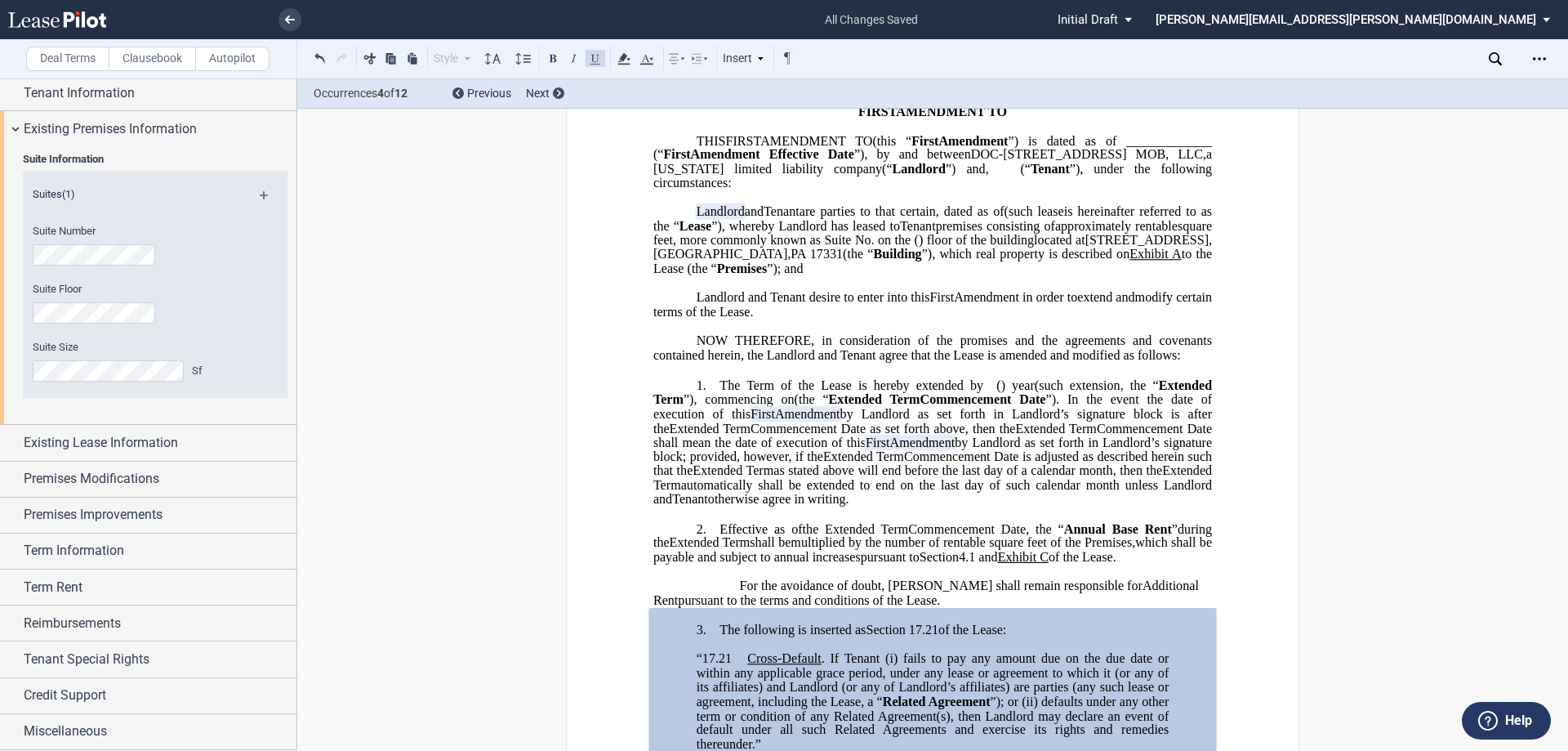 click on "Commencement Date shall mean the date of execution of this" 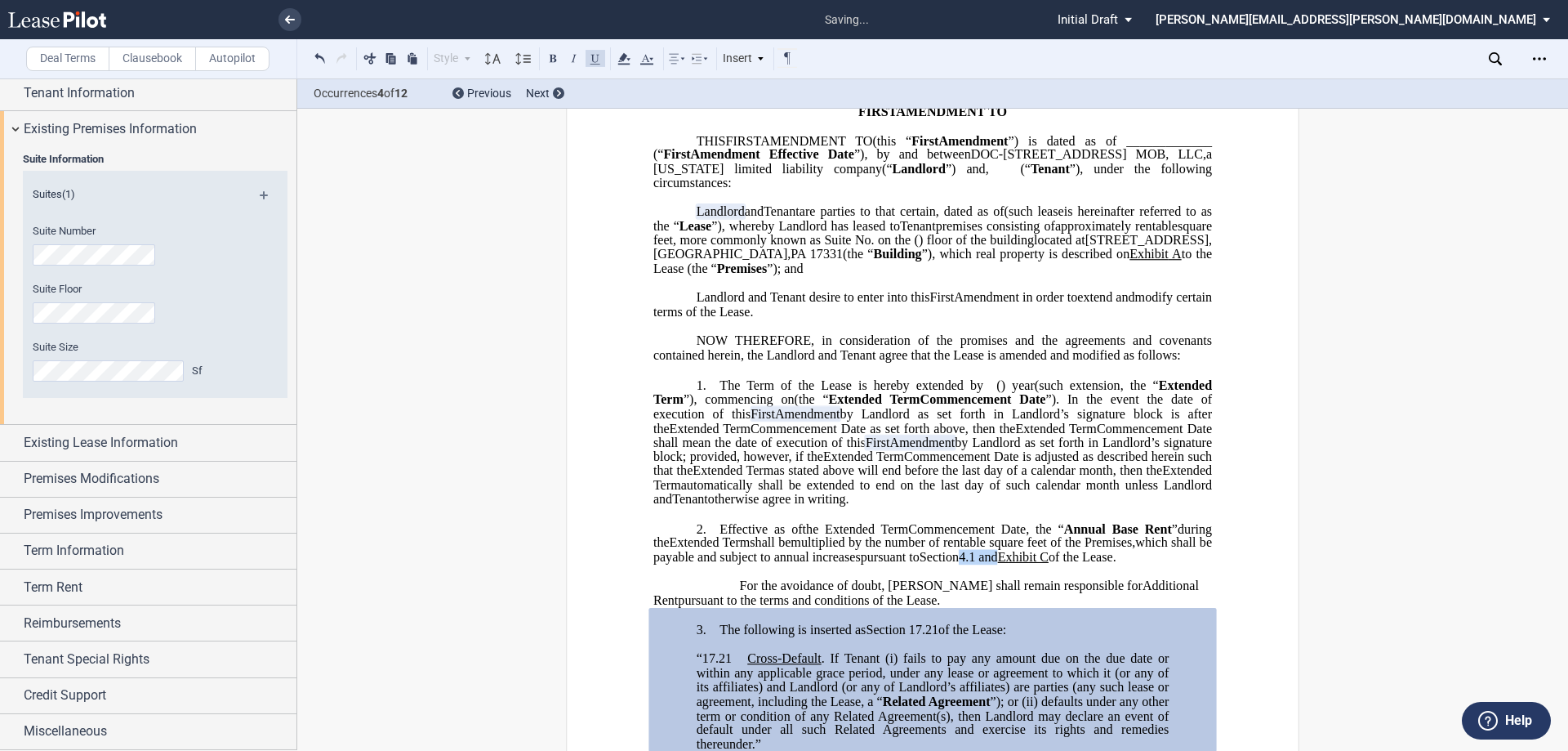 click on "NOW THEREFORE, in consideration of the promises and the agreements and covenants contained herein, the Landlord and Tenant agree that the Lease is amended and modified as follows:" 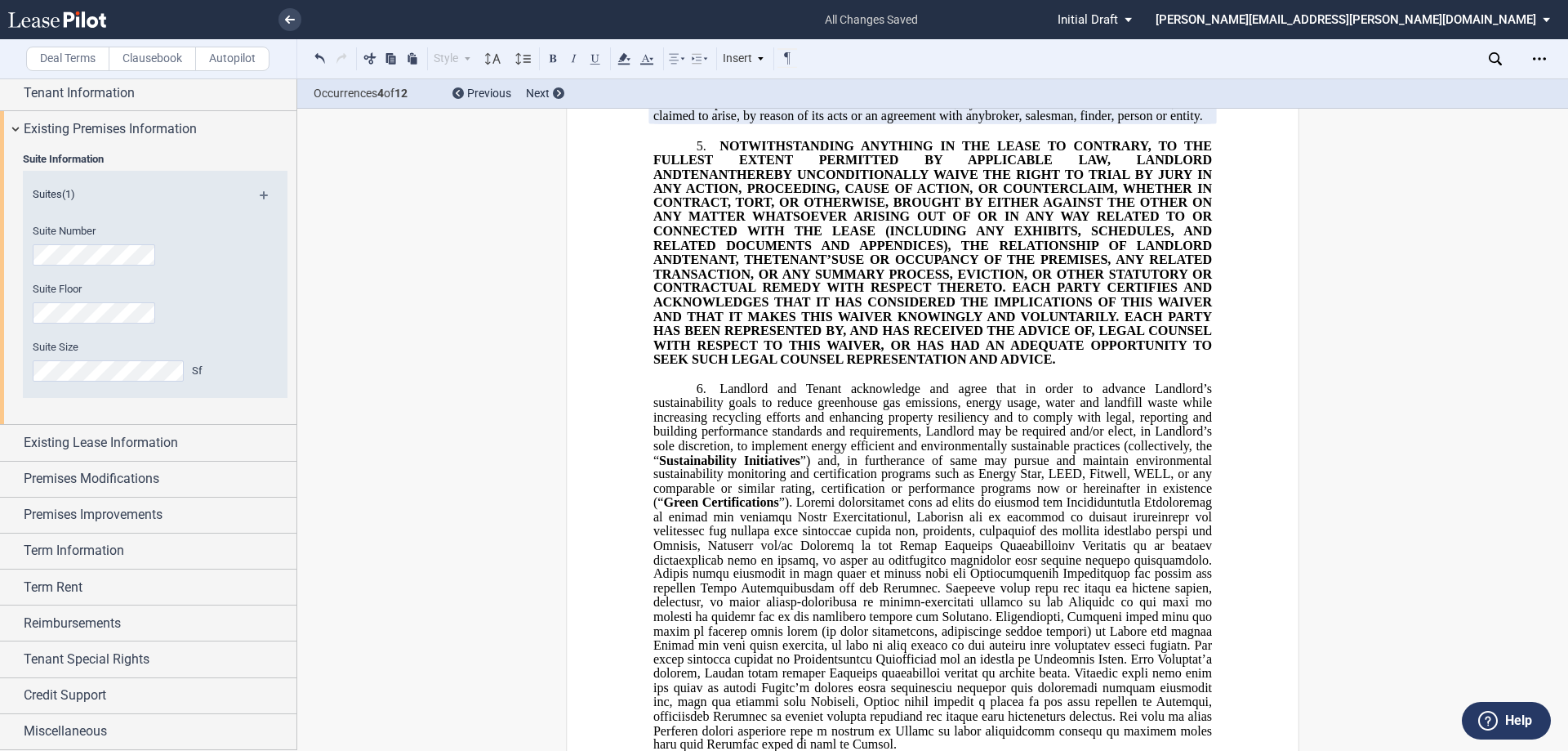 scroll, scrollTop: 1079, scrollLeft: 0, axis: vertical 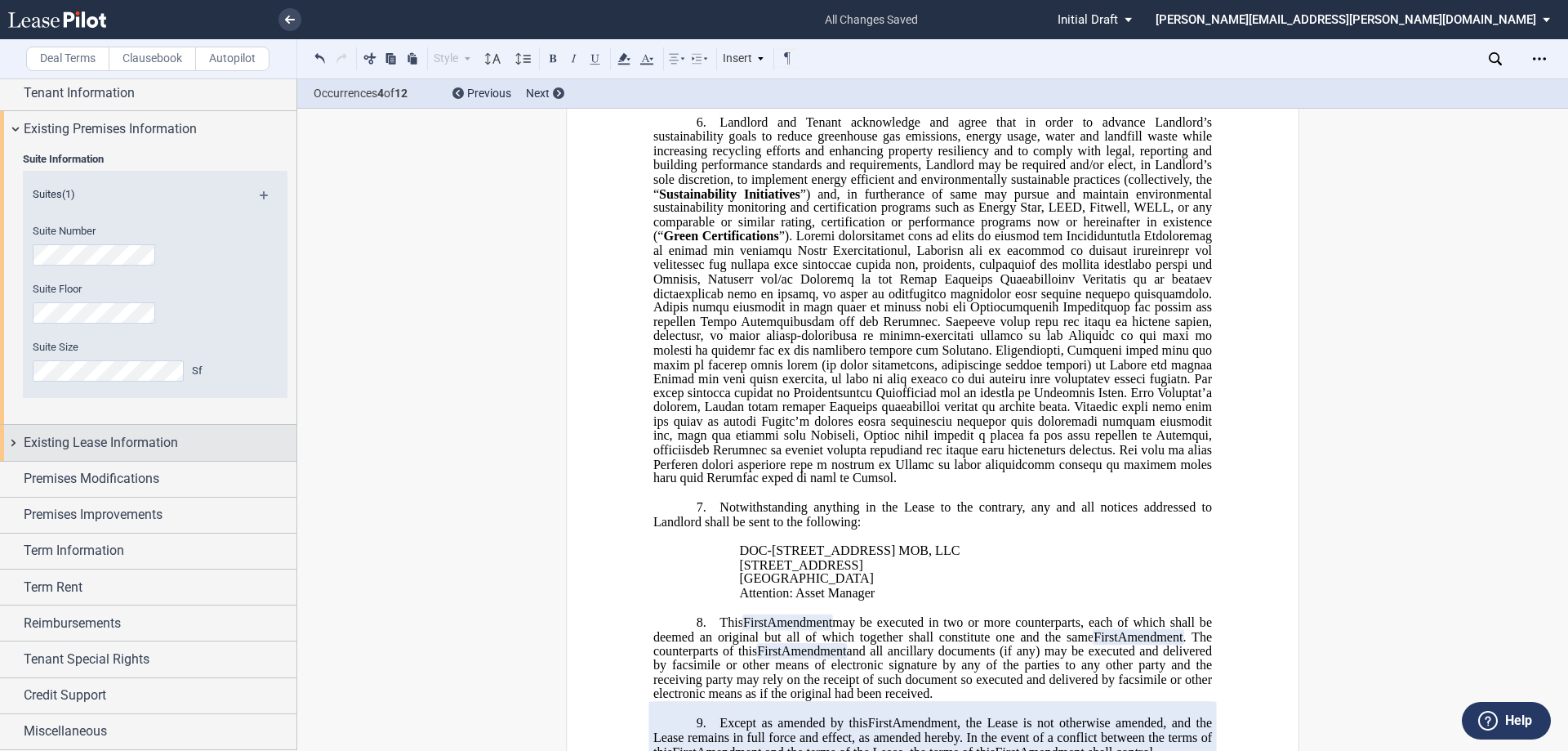 click on "Existing Lease Information" at bounding box center (100, 443) 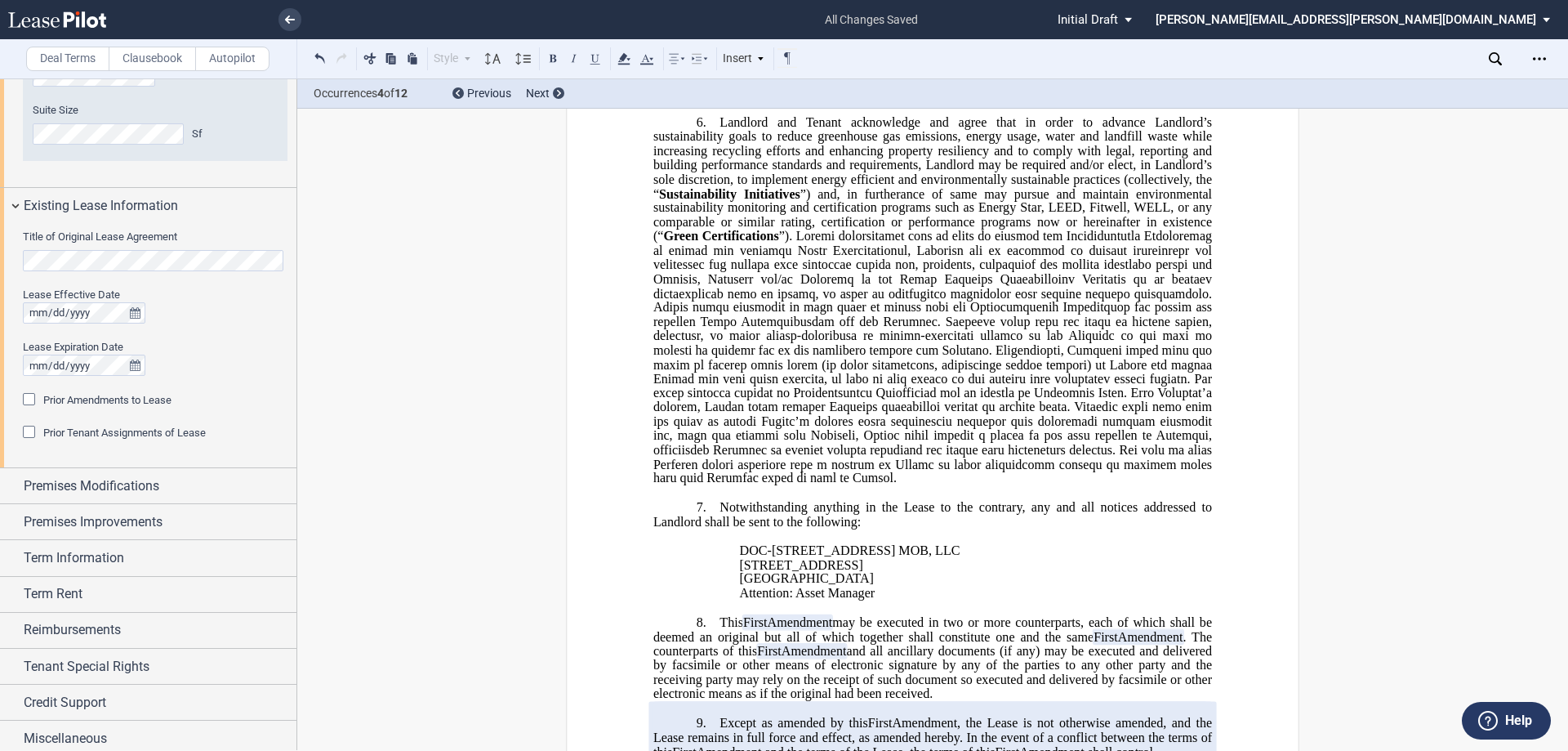 scroll, scrollTop: 300, scrollLeft: 0, axis: vertical 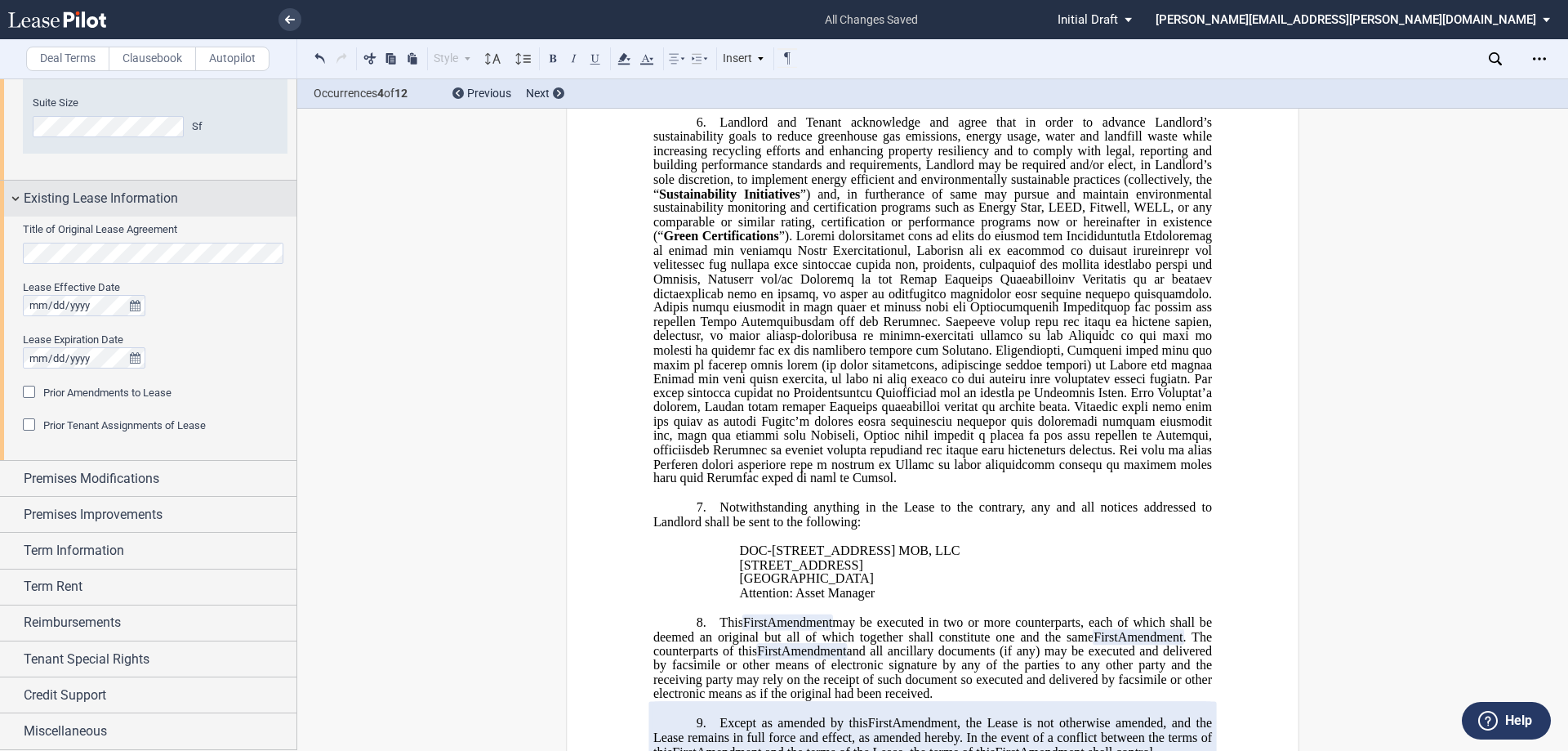 click on "Existing Lease Information" at bounding box center [100, 199] 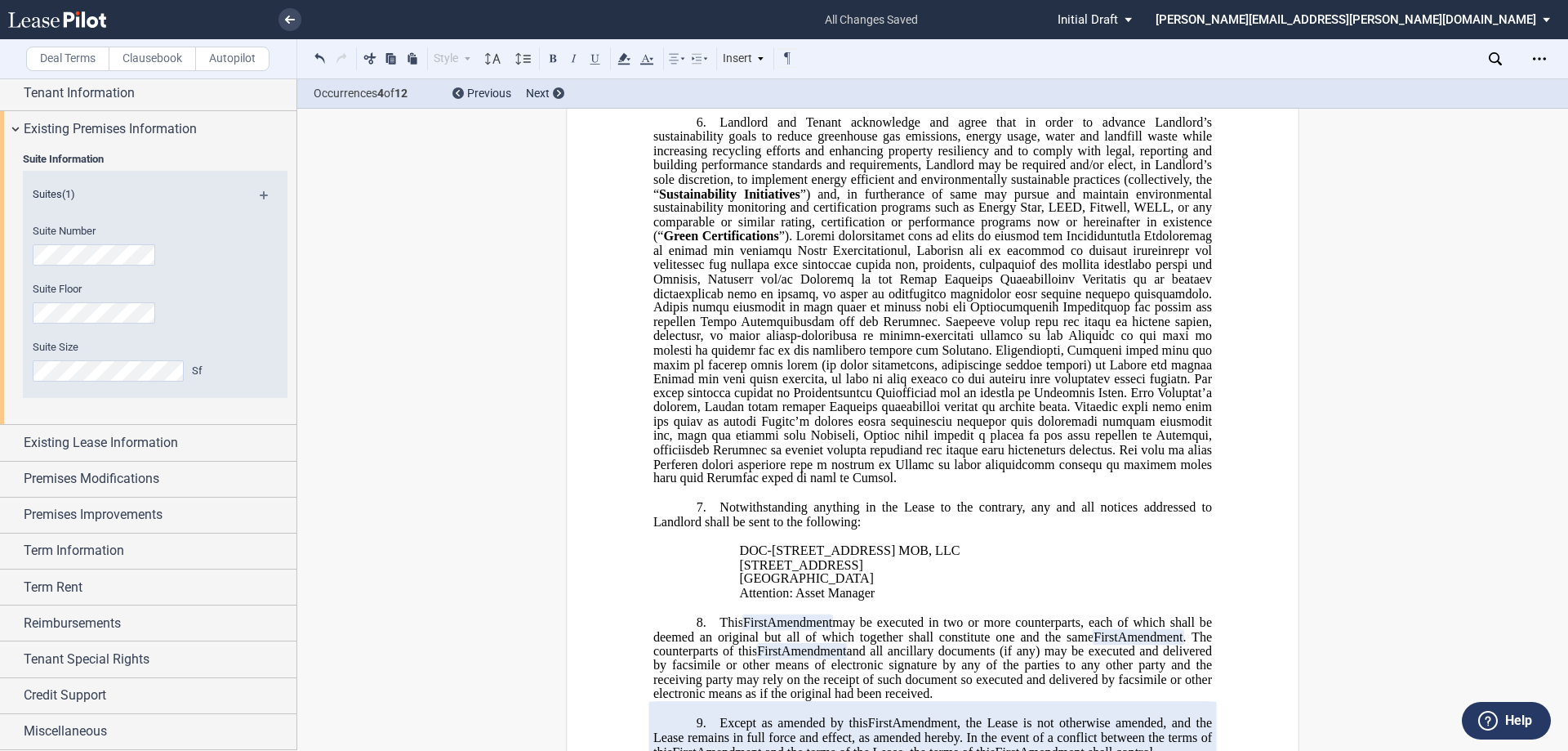 scroll, scrollTop: 56, scrollLeft: 0, axis: vertical 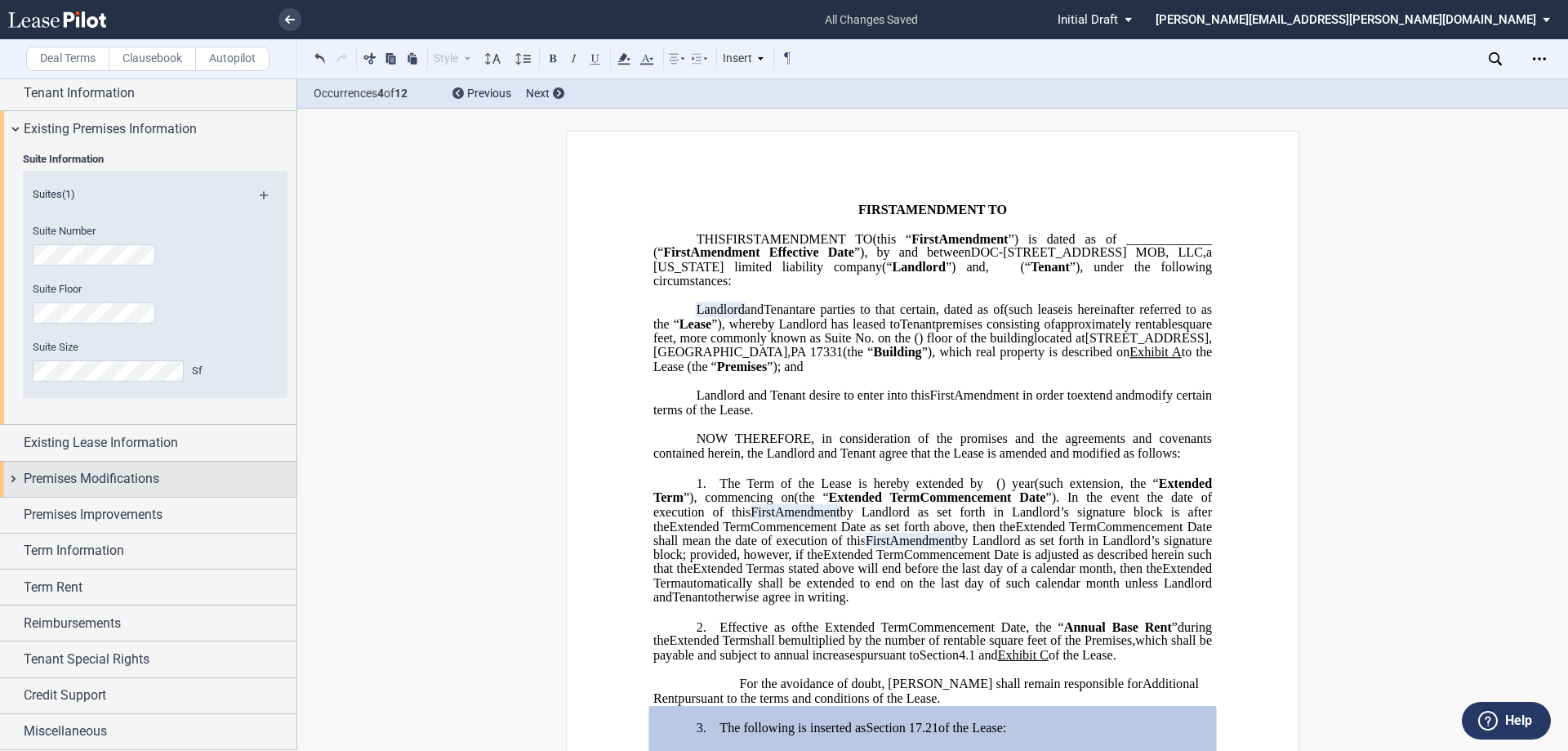 click on "Premises Modifications" at bounding box center (91, 479) 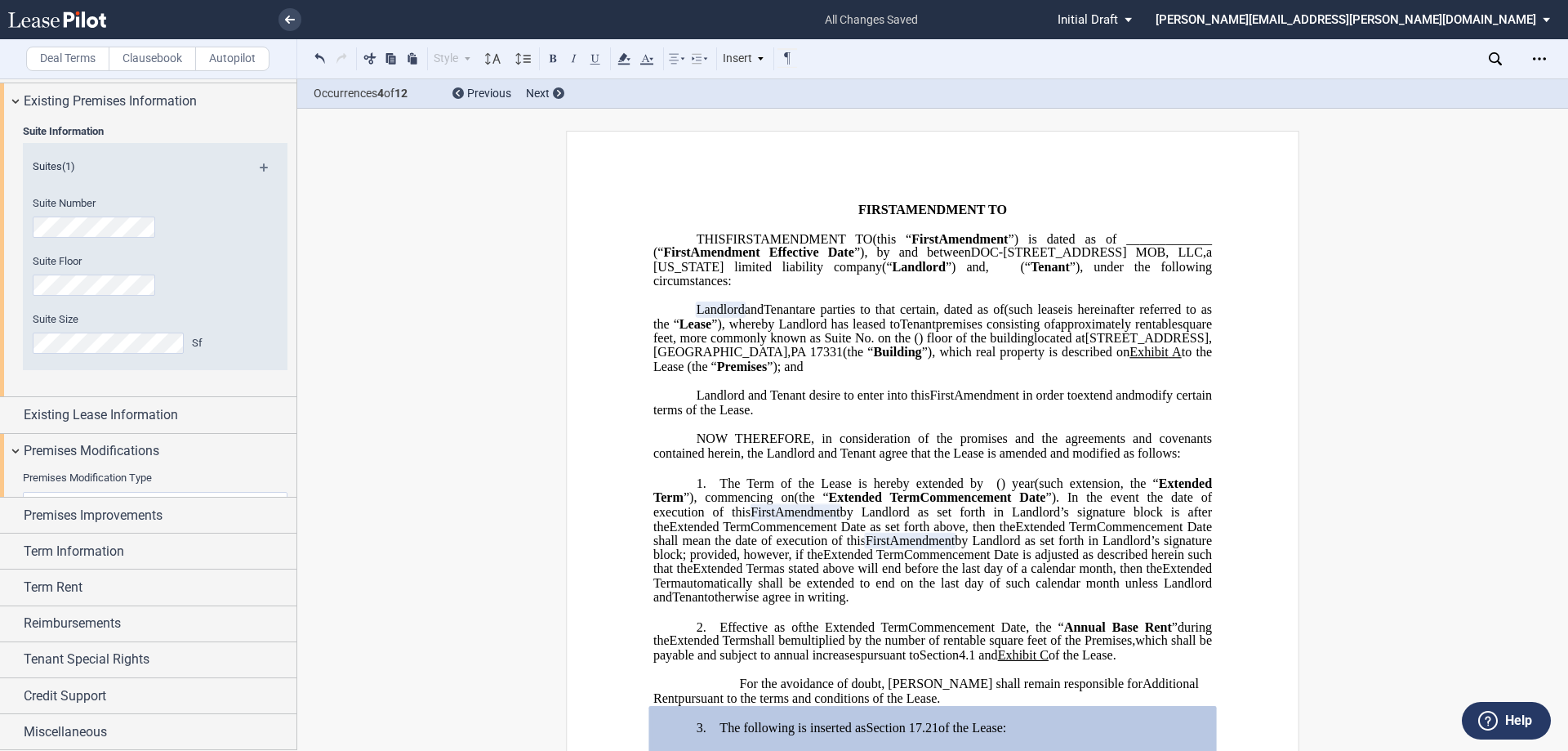 scroll, scrollTop: 129, scrollLeft: 0, axis: vertical 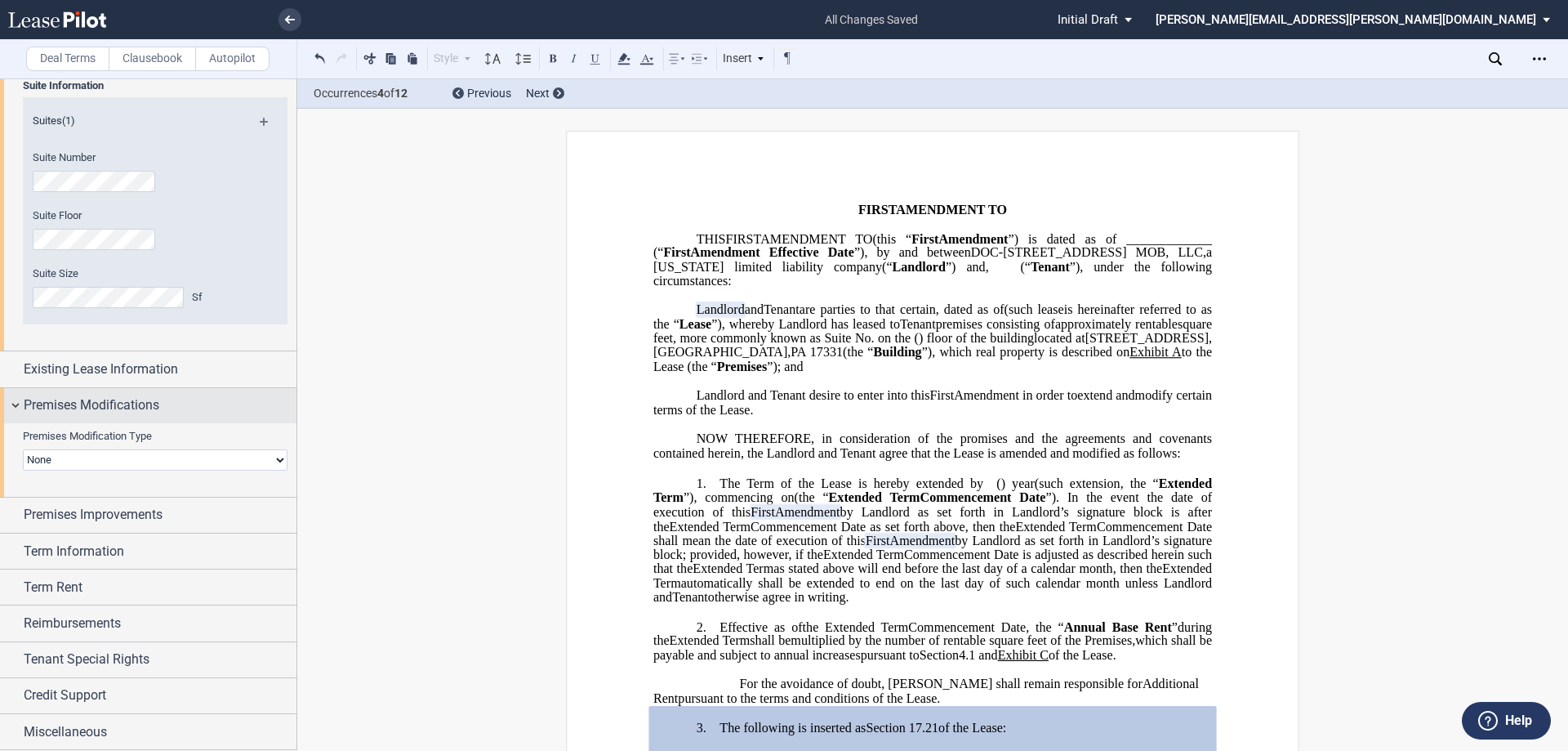 click on "Premises Modifications" at bounding box center (91, 405) 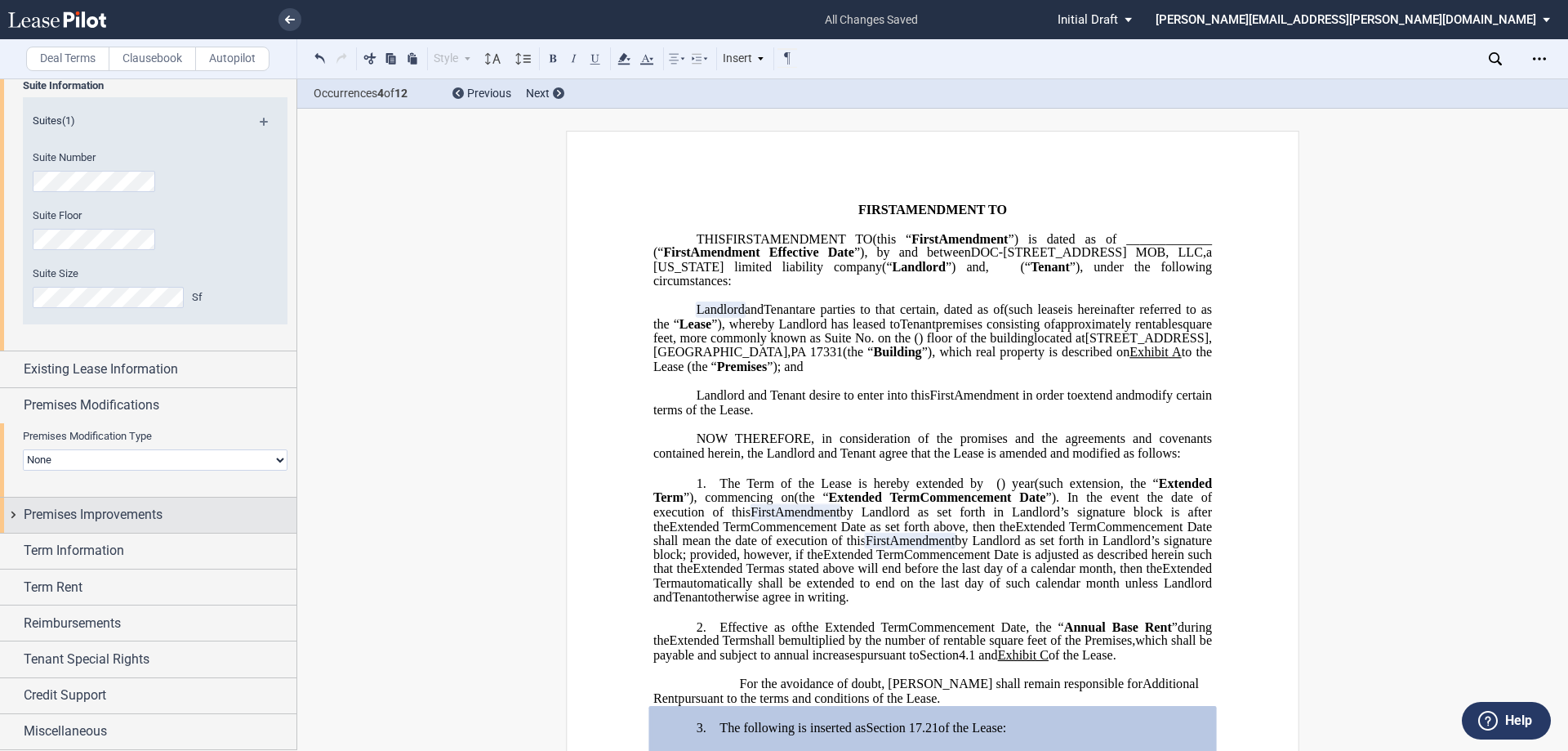 click on "Premises Improvements" at bounding box center [93, 515] 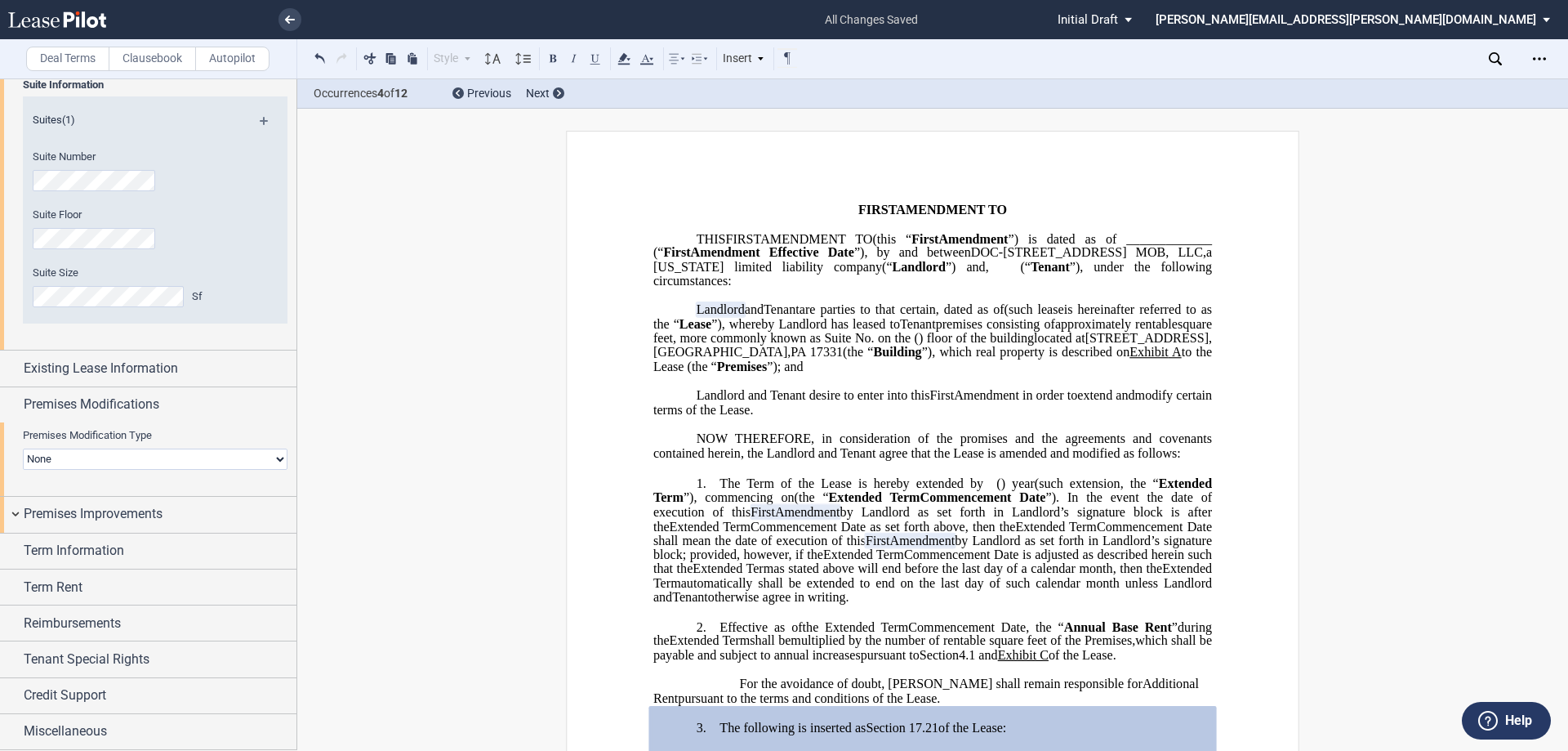 scroll, scrollTop: 129, scrollLeft: 0, axis: vertical 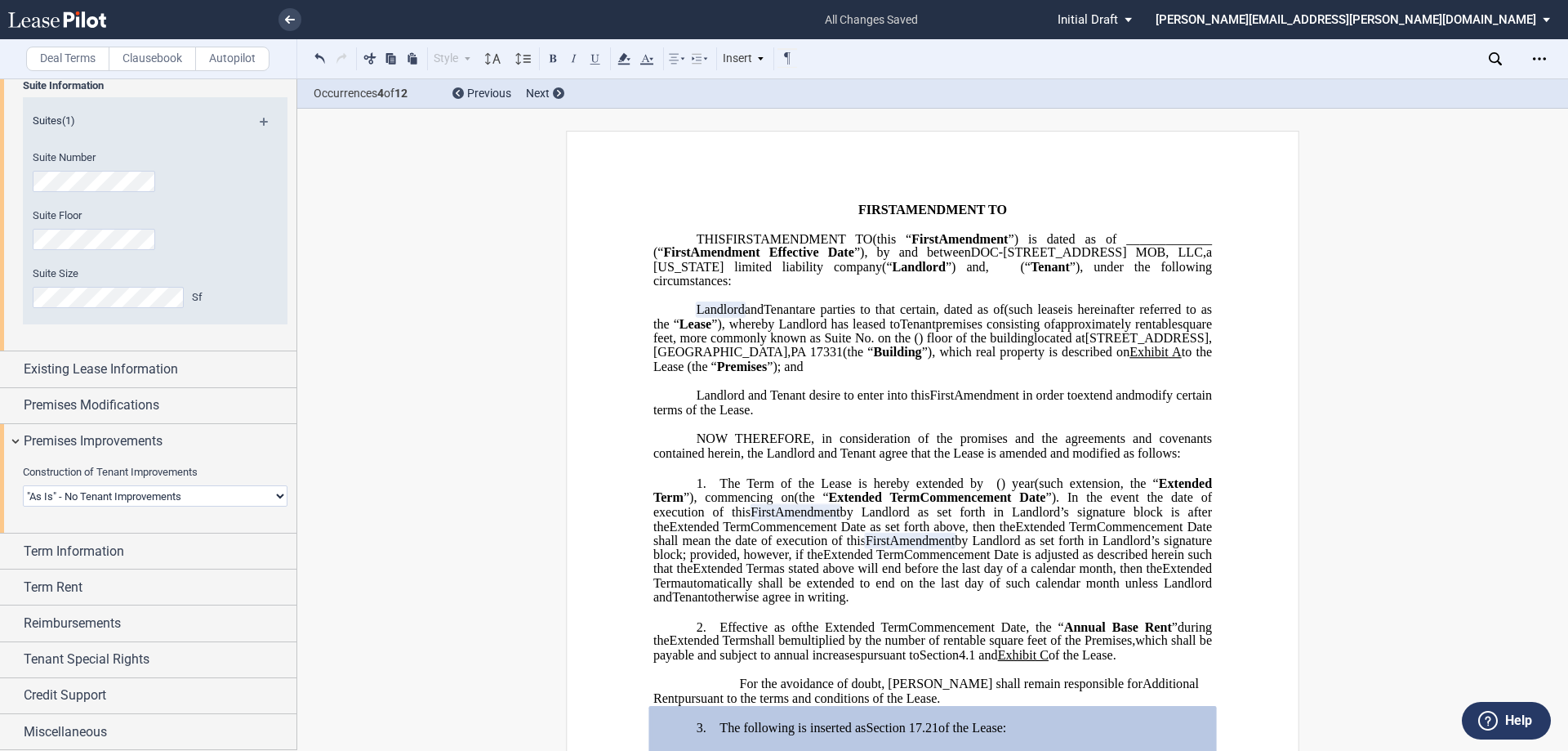 click on "Term Information" at bounding box center (74, 552) 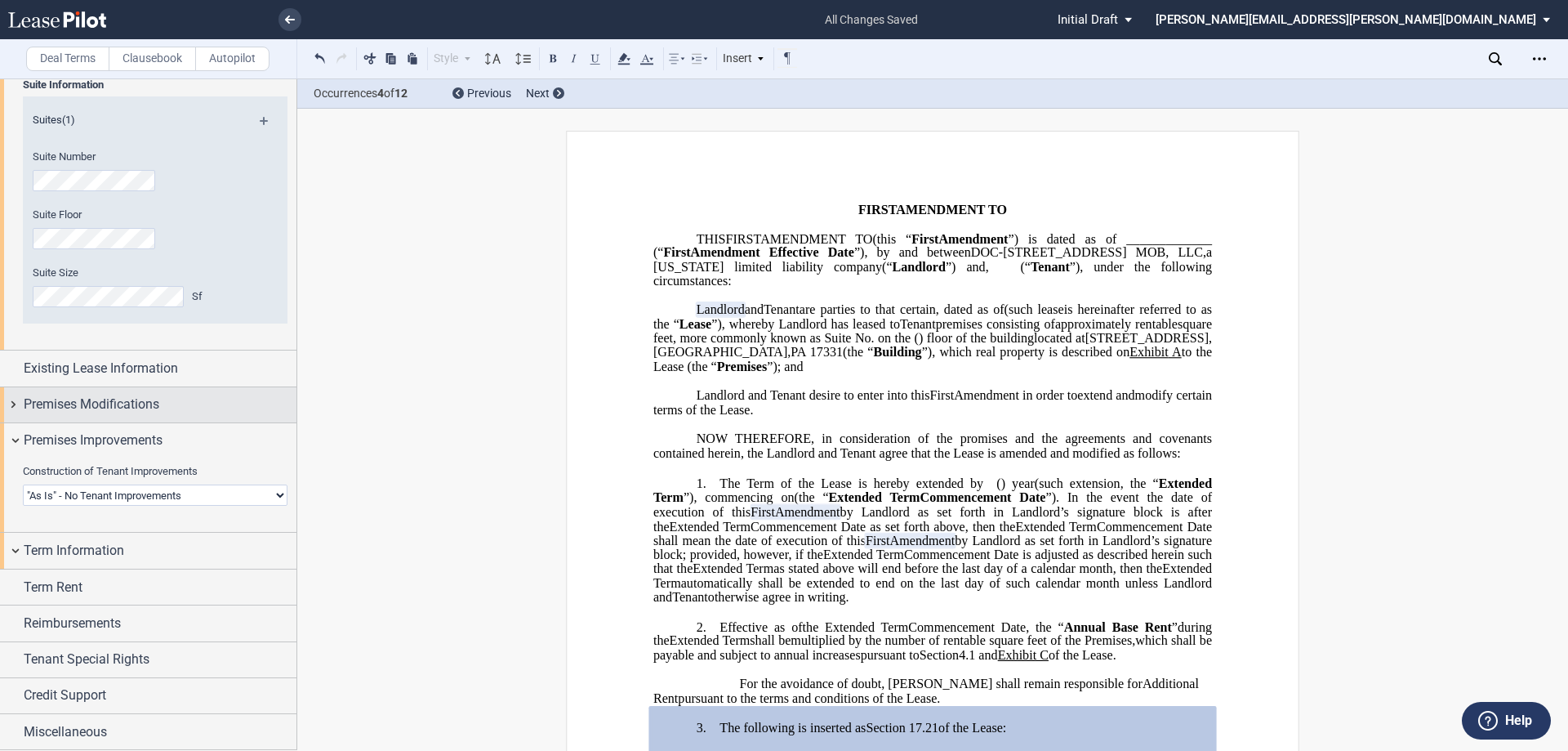 scroll, scrollTop: 122, scrollLeft: 0, axis: vertical 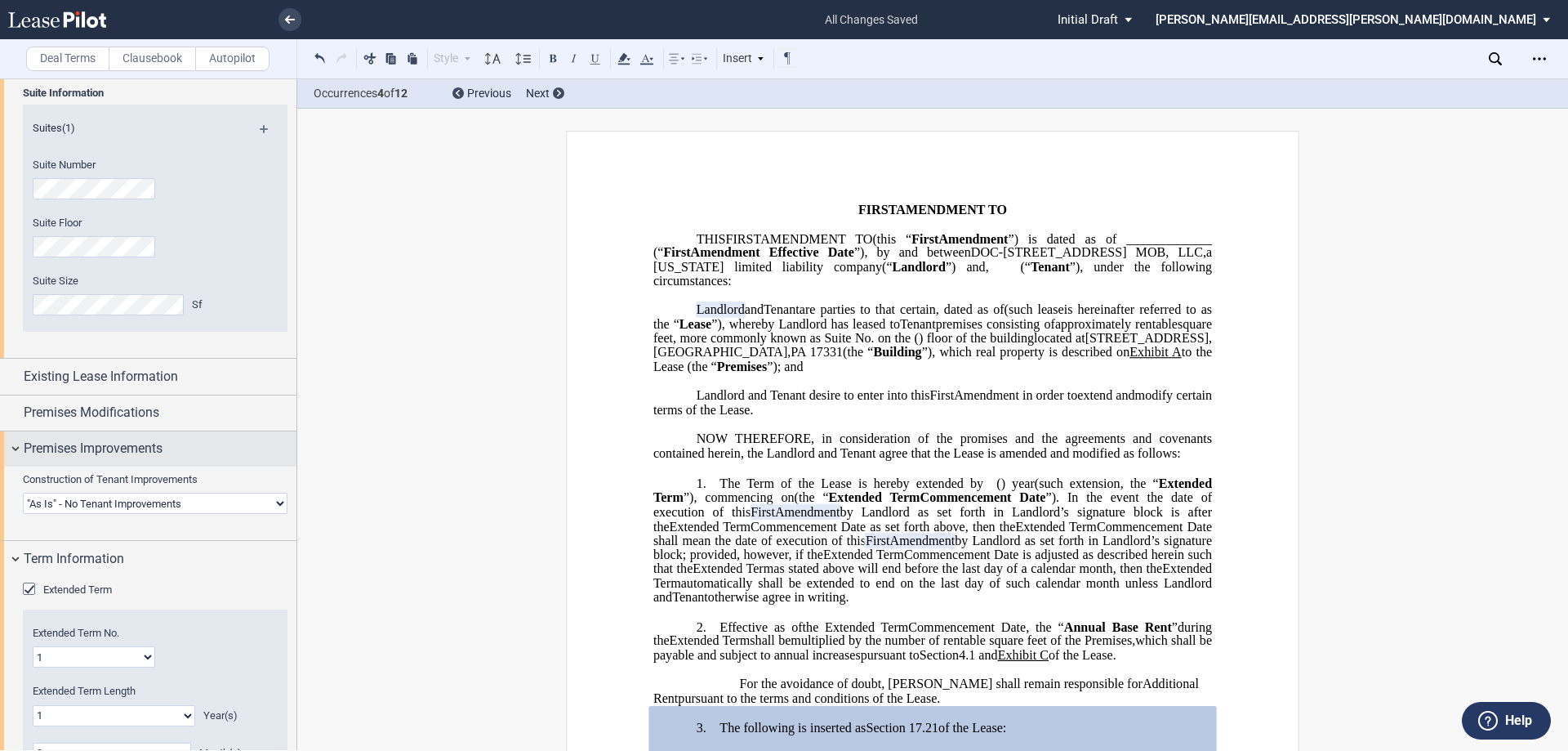click on "Premises Improvements" at bounding box center [93, 449] 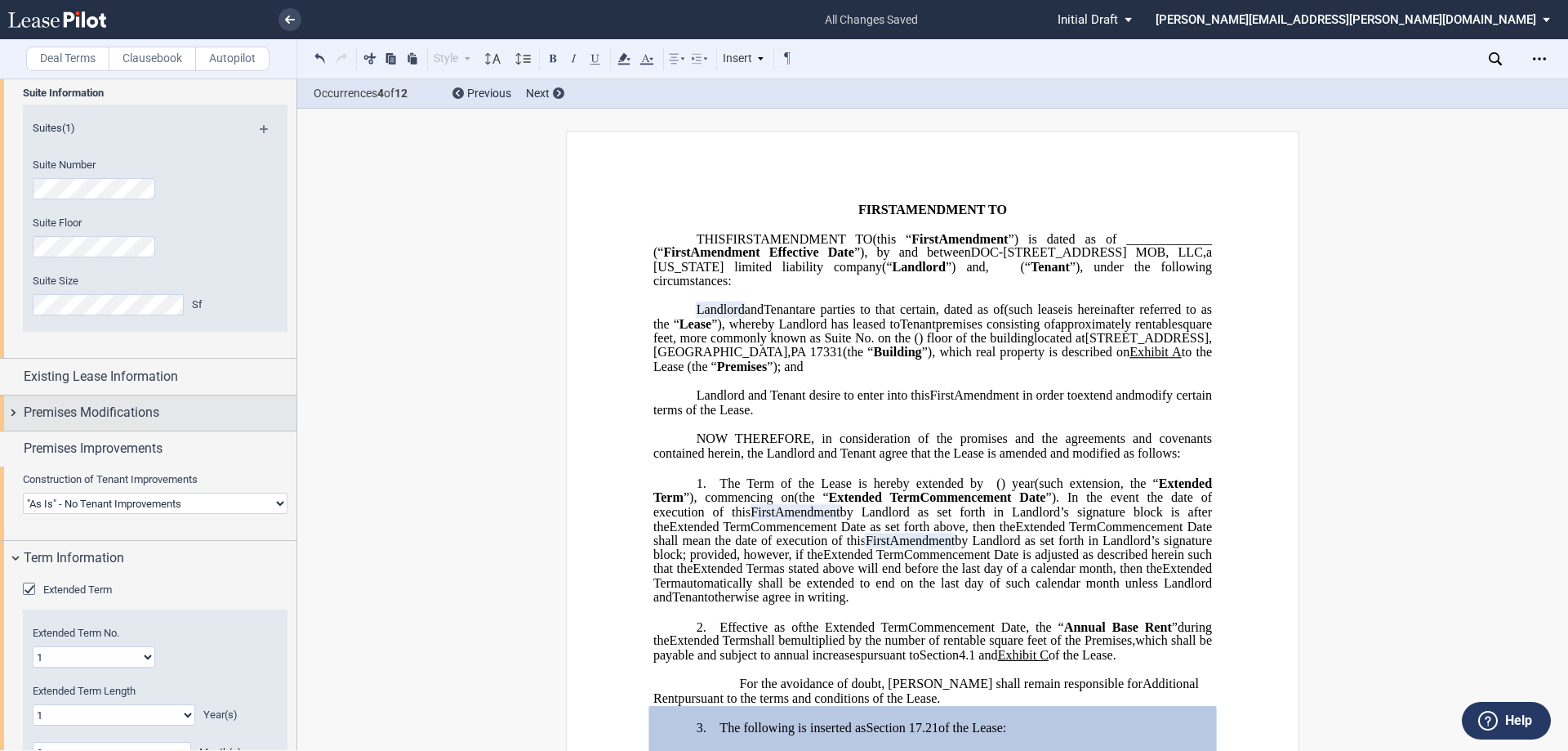 scroll, scrollTop: 130, scrollLeft: 0, axis: vertical 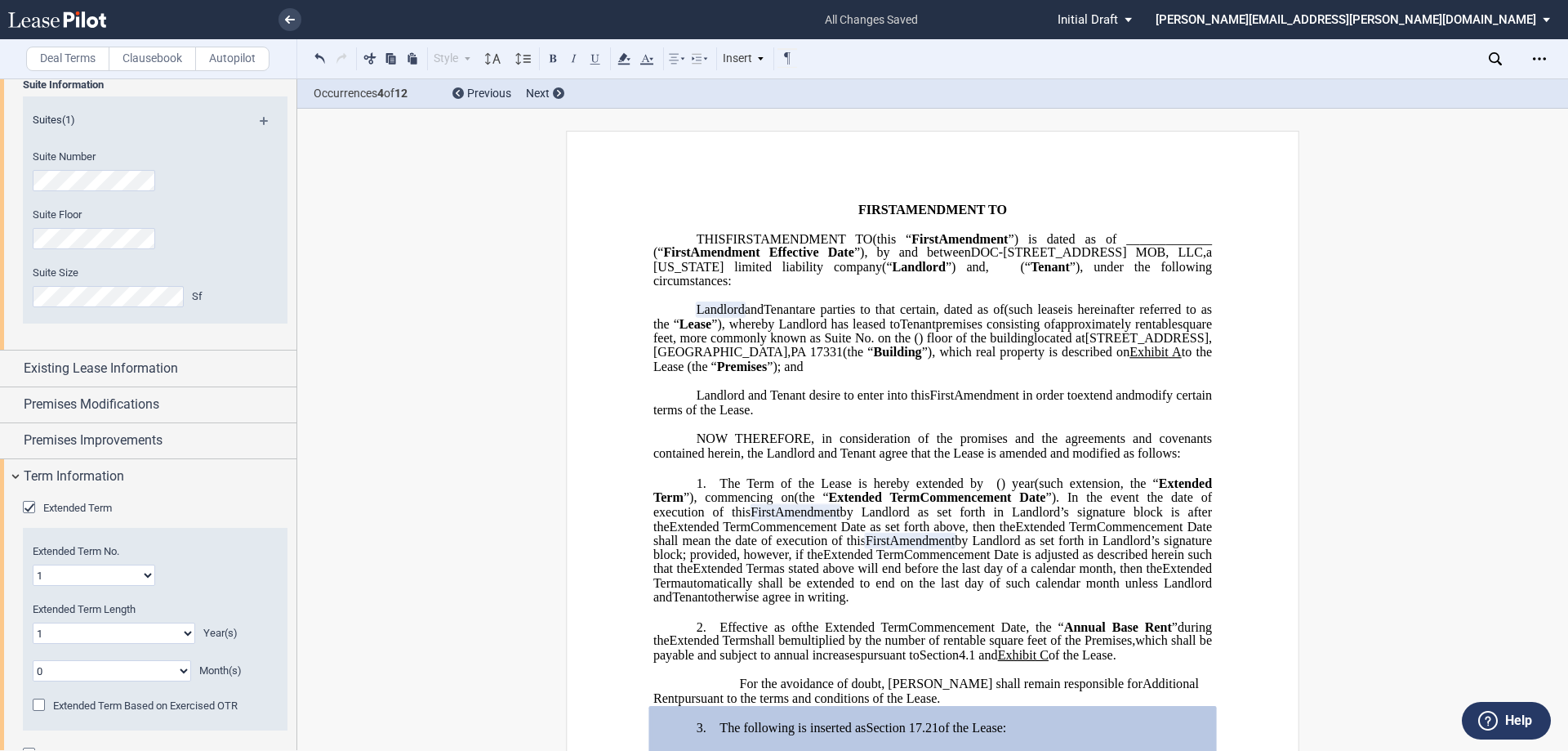 click on "Existing Premises Information" at bounding box center [110, 55] 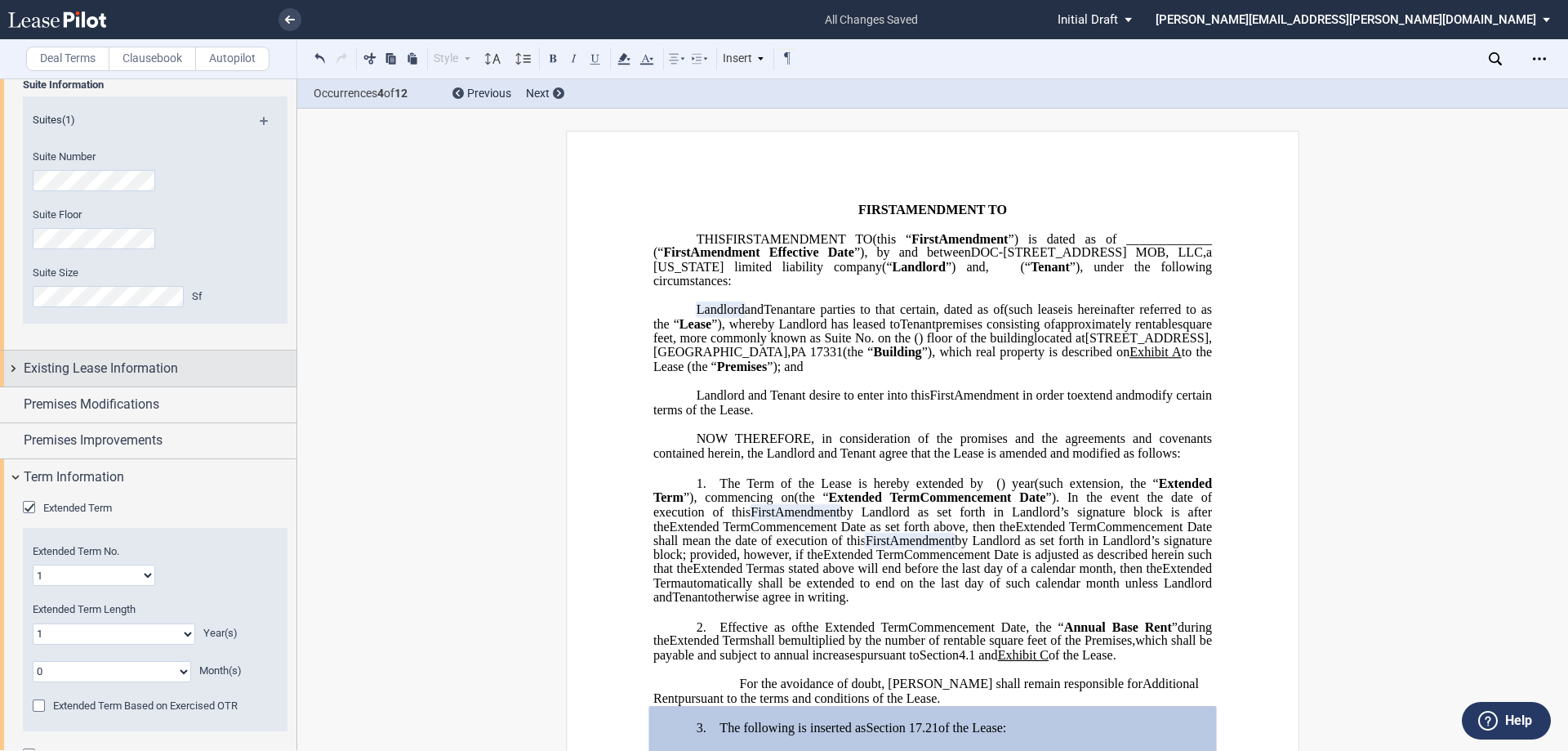 scroll, scrollTop: 0, scrollLeft: 0, axis: both 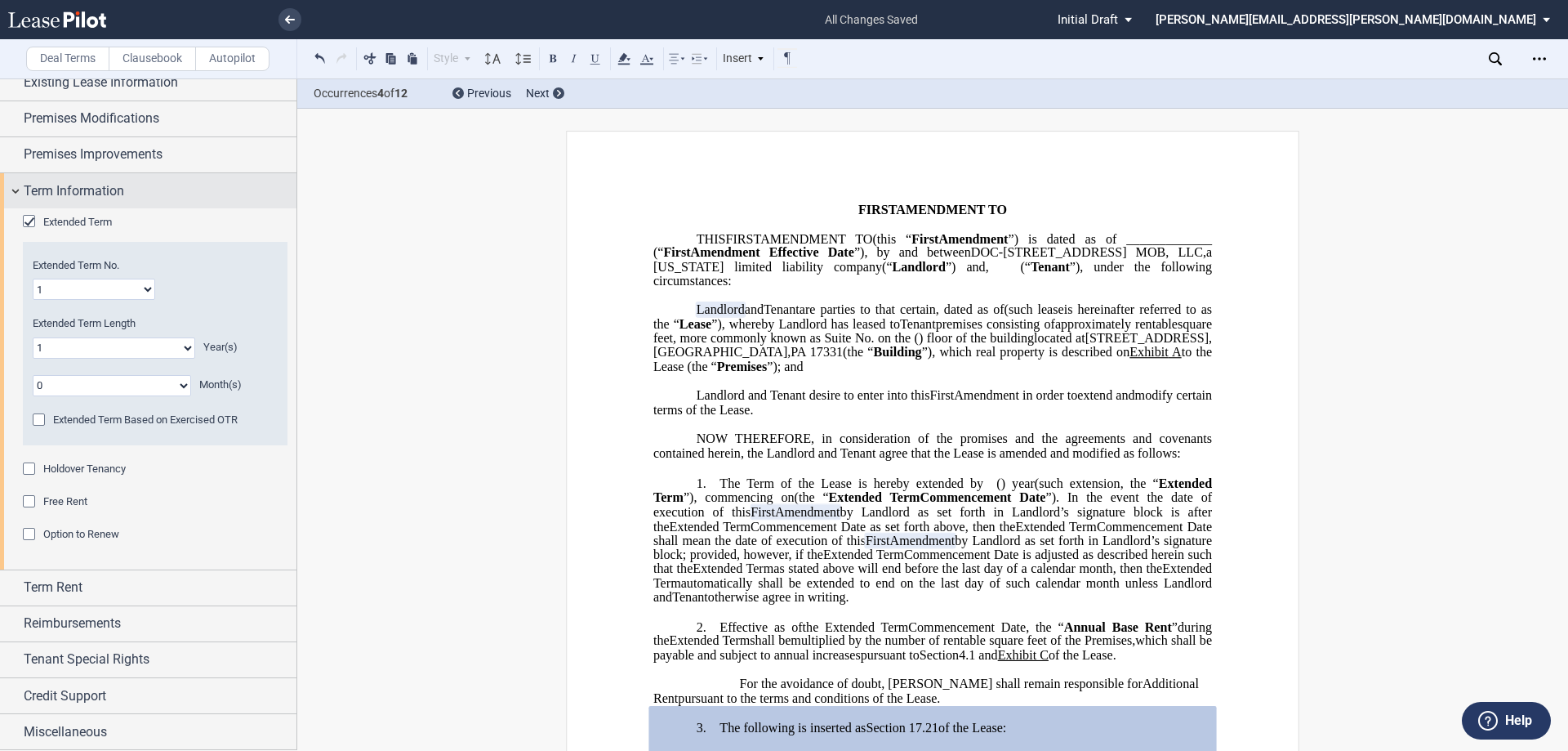 click on "Term Information" at bounding box center (74, 191) 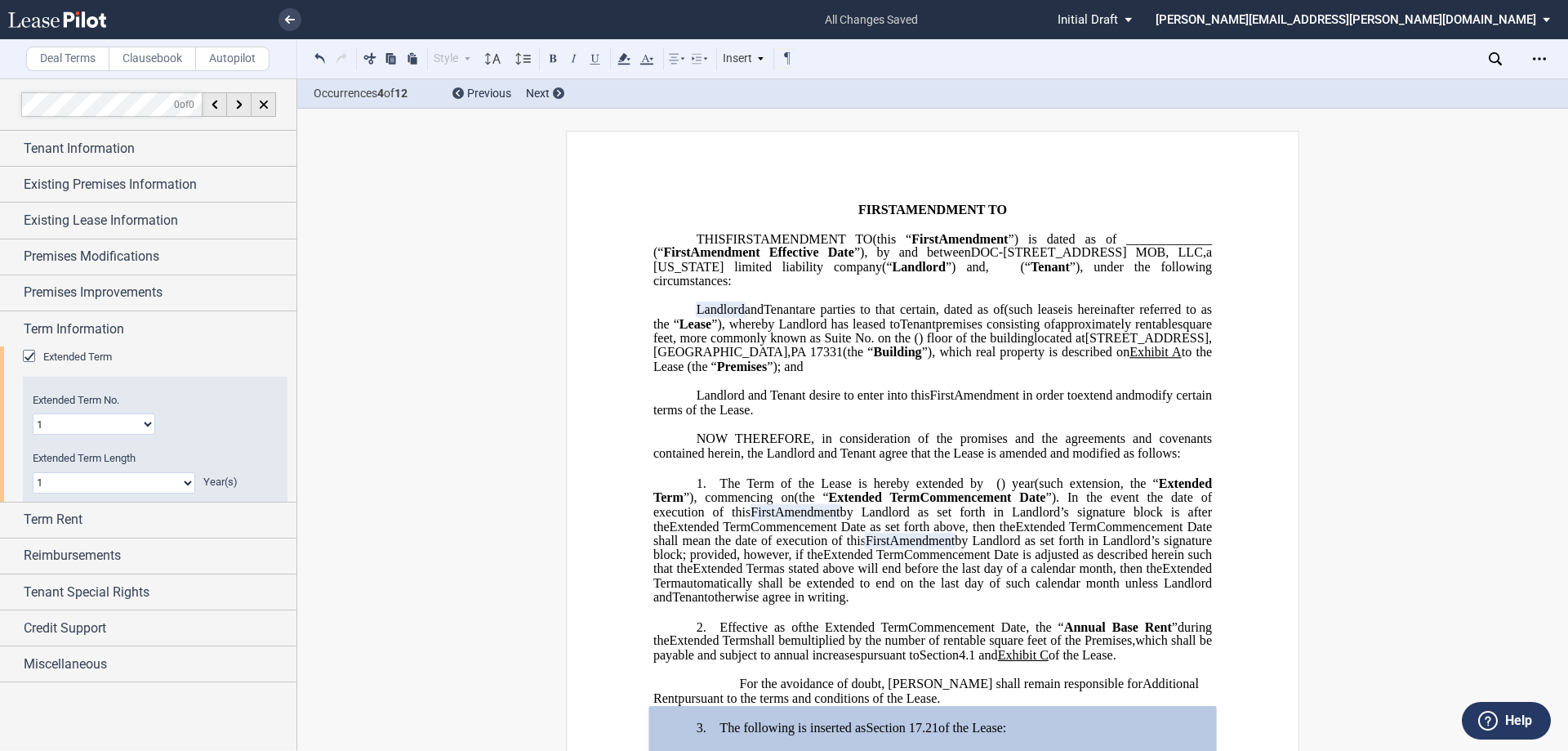 scroll, scrollTop: 0, scrollLeft: 0, axis: both 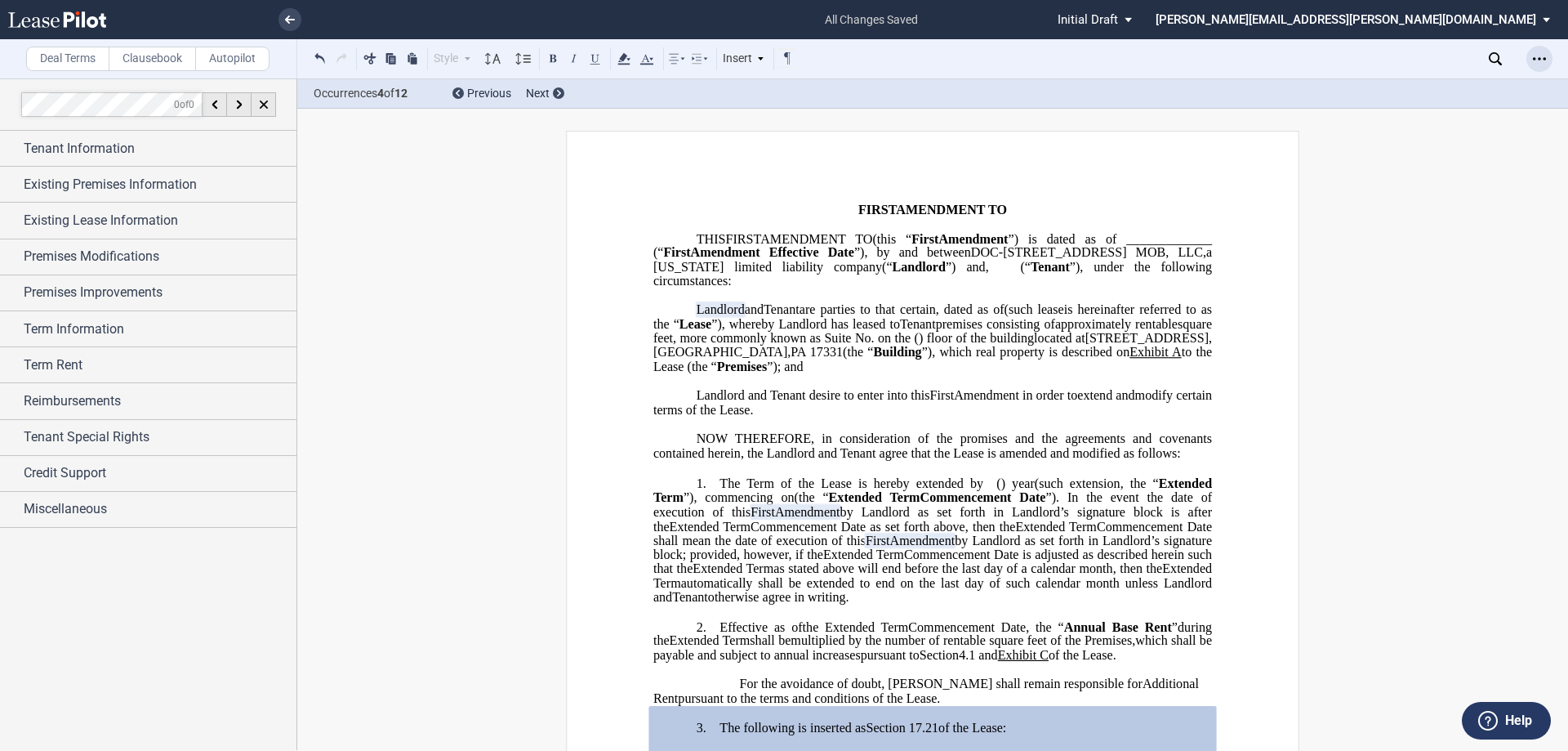 click 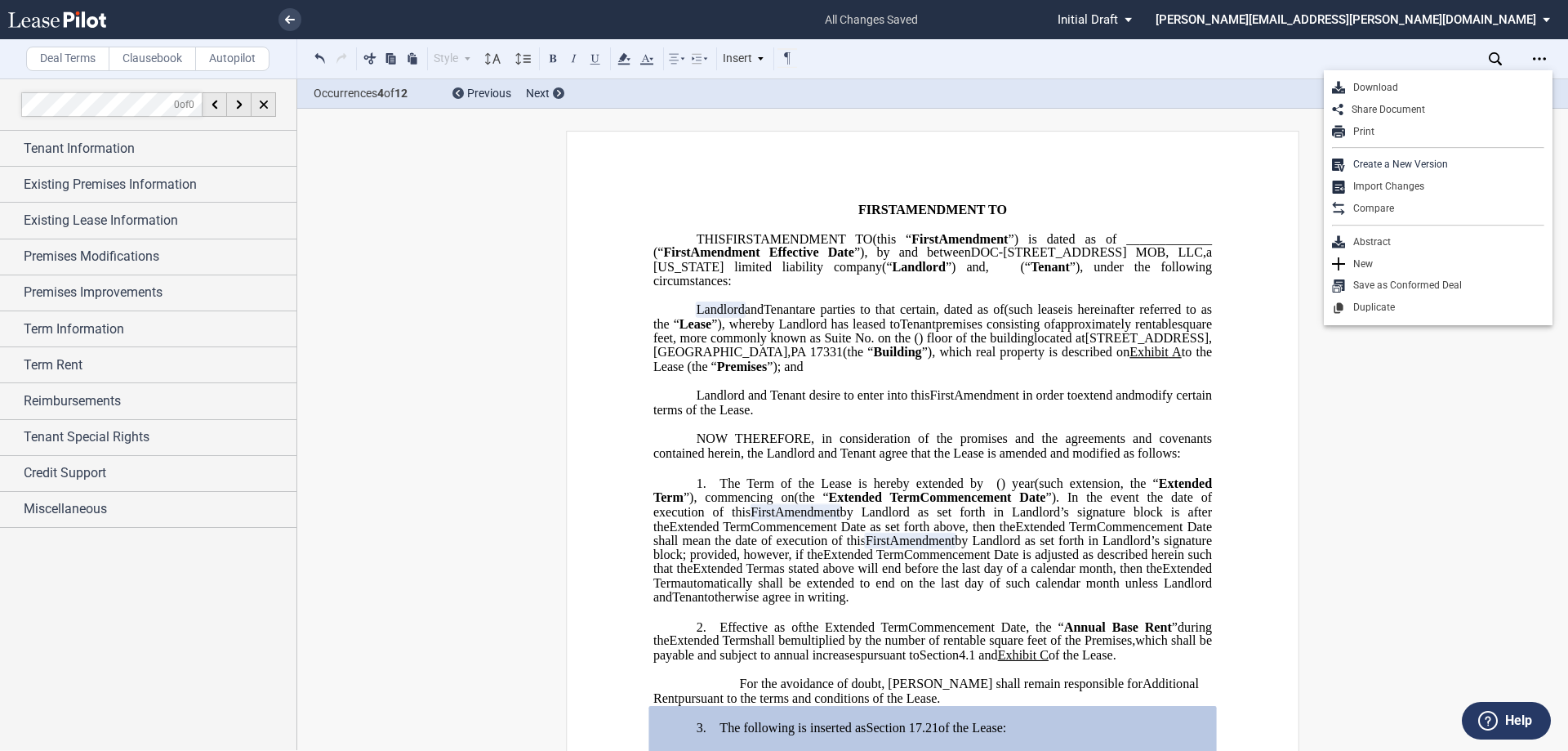 drag, startPoint x: 1408, startPoint y: 84, endPoint x: 586, endPoint y: 677, distance: 1013.5744 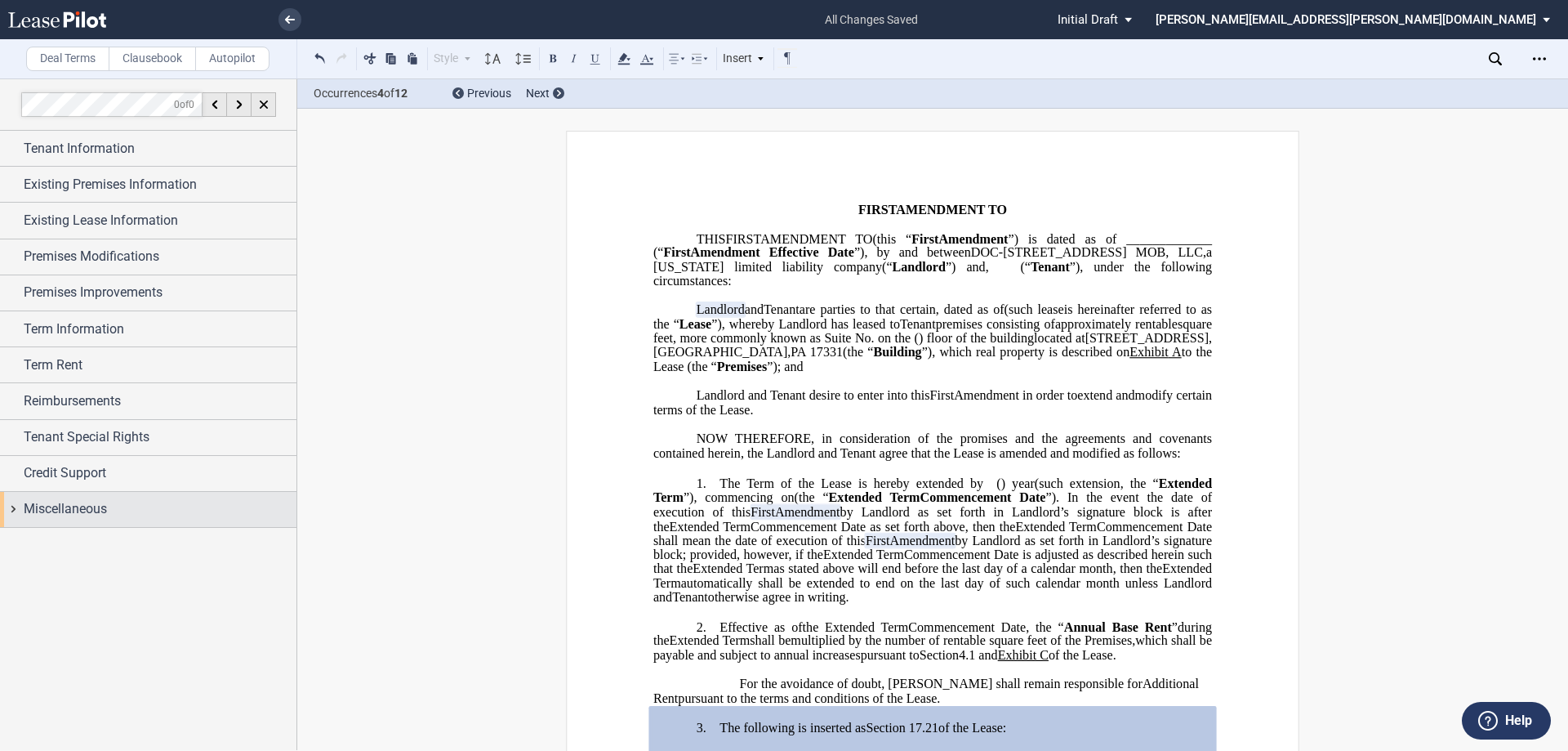 click on "Miscellaneous" at bounding box center [65, 509] 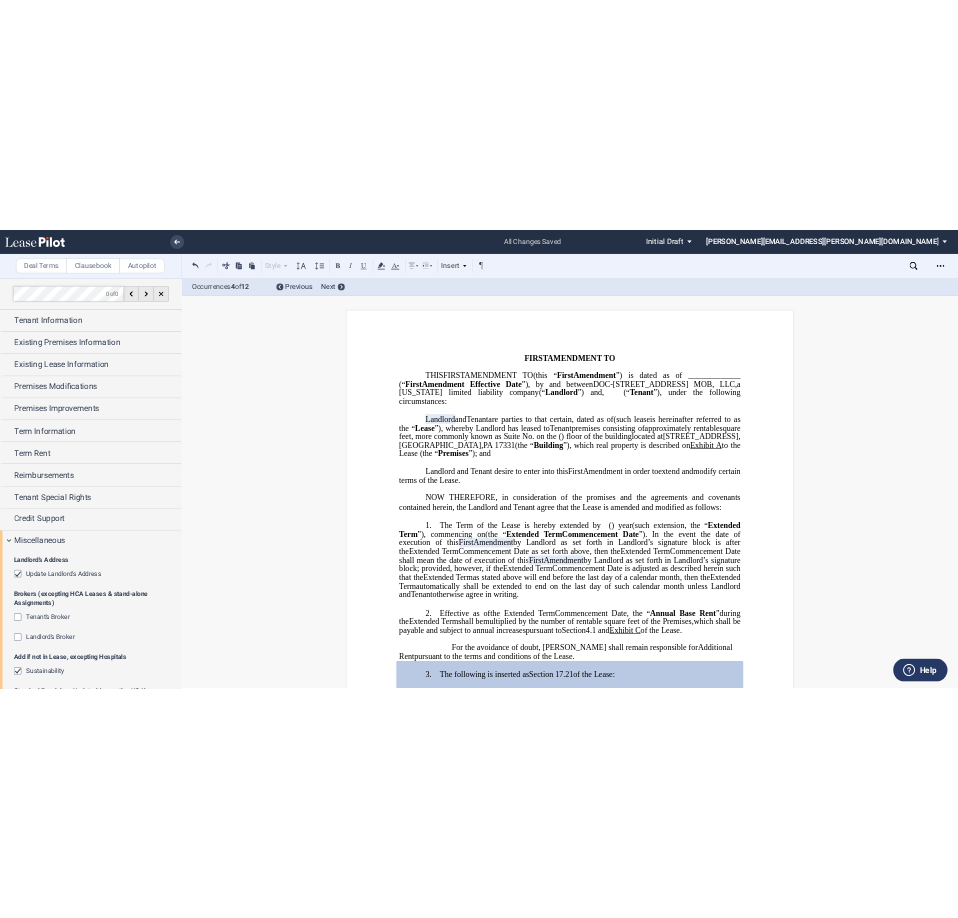 scroll, scrollTop: 347, scrollLeft: 0, axis: vertical 